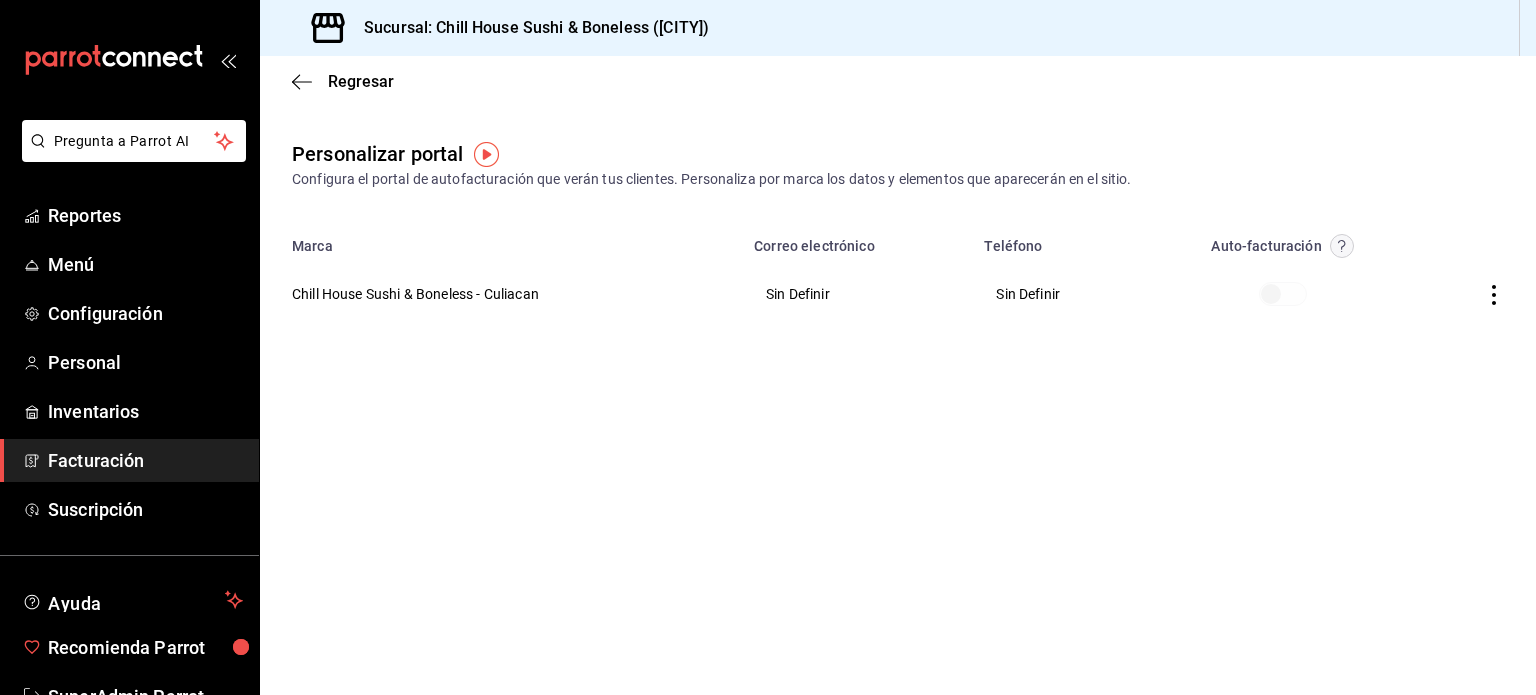 scroll, scrollTop: 0, scrollLeft: 0, axis: both 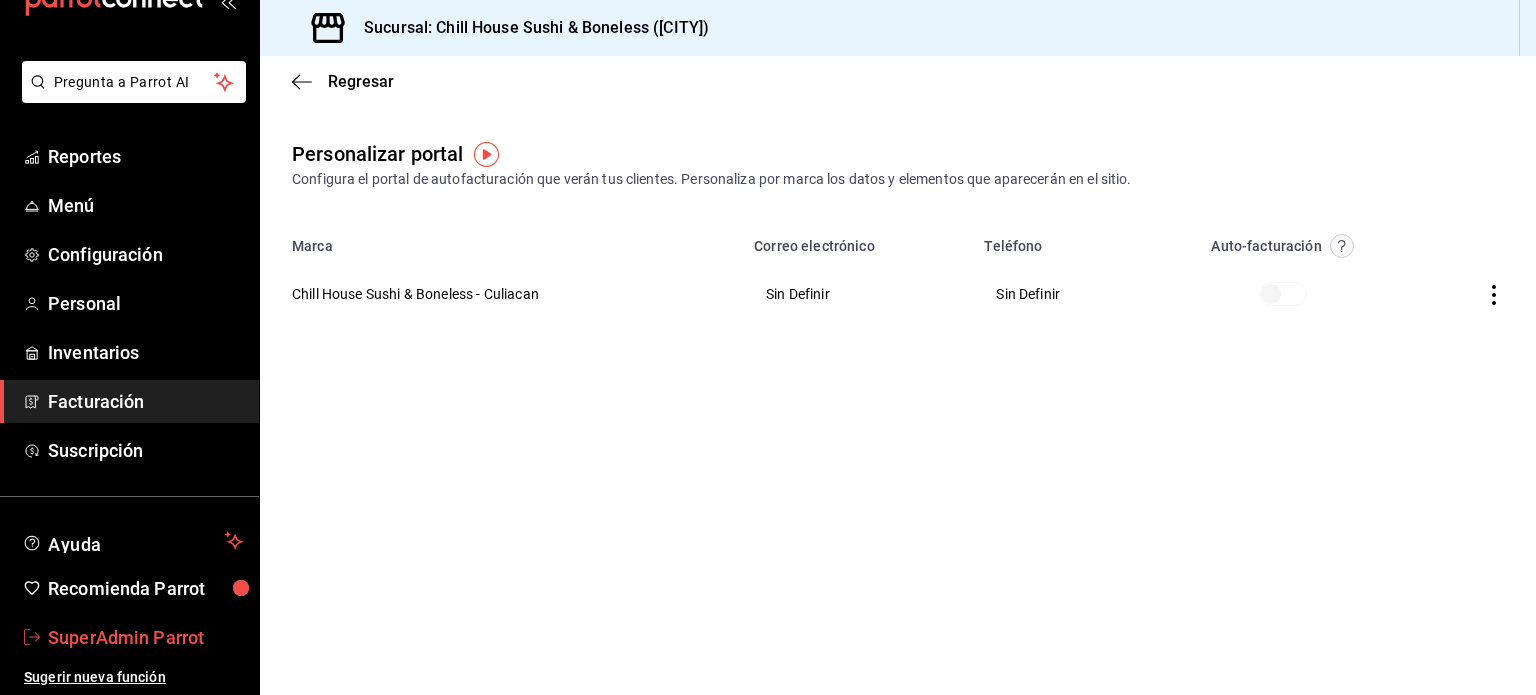 click on "SuperAdmin Parrot" at bounding box center (145, 637) 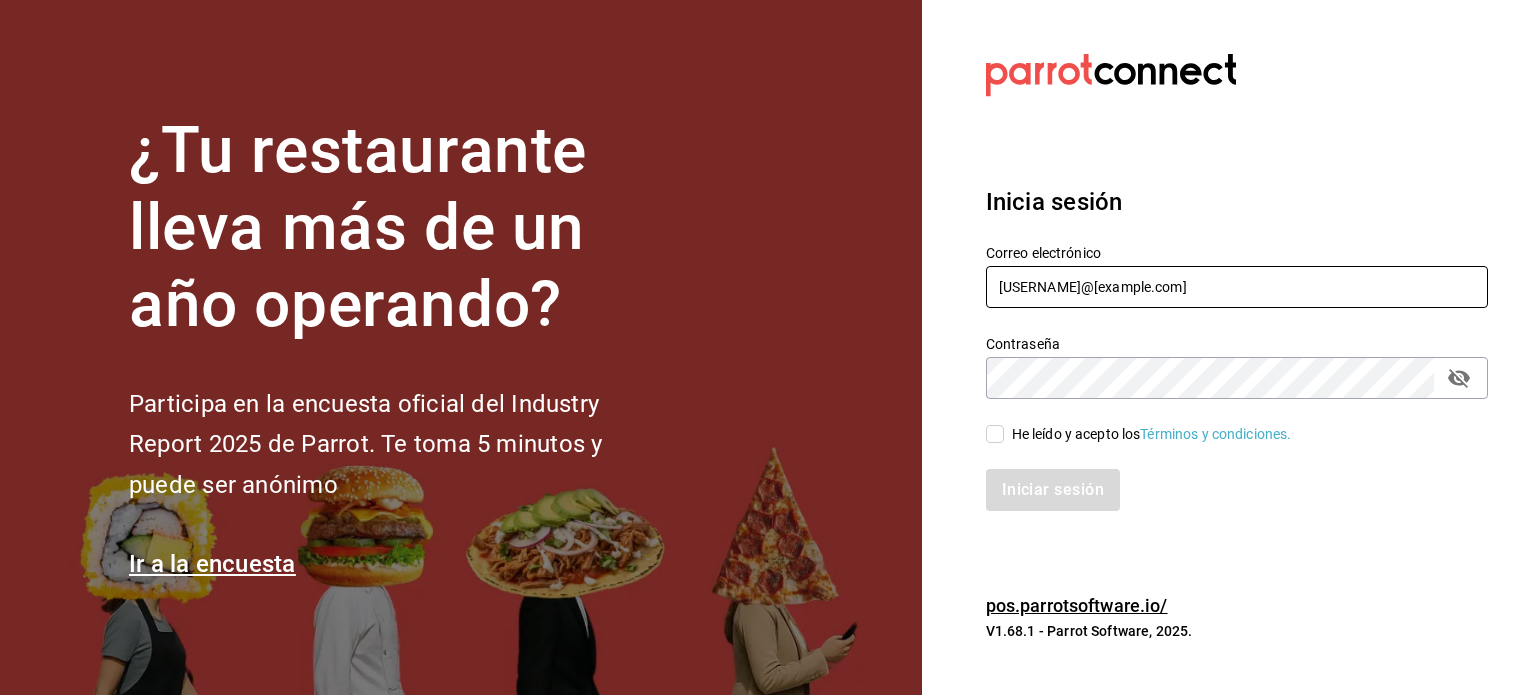 click on "rodrigo.hurtado@parrotsoftware.io" at bounding box center (1237, 287) 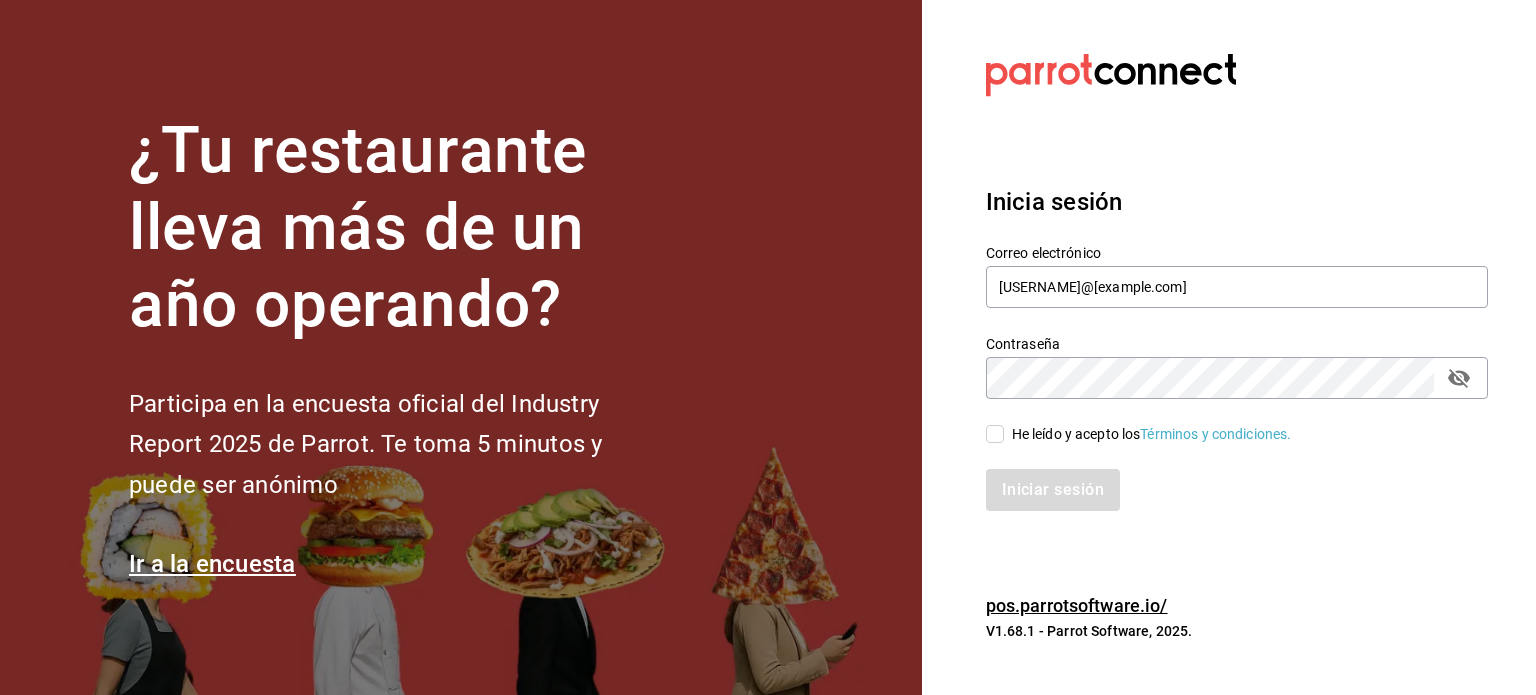 click on "He leído y acepto los  Términos y condiciones." at bounding box center [1148, 434] 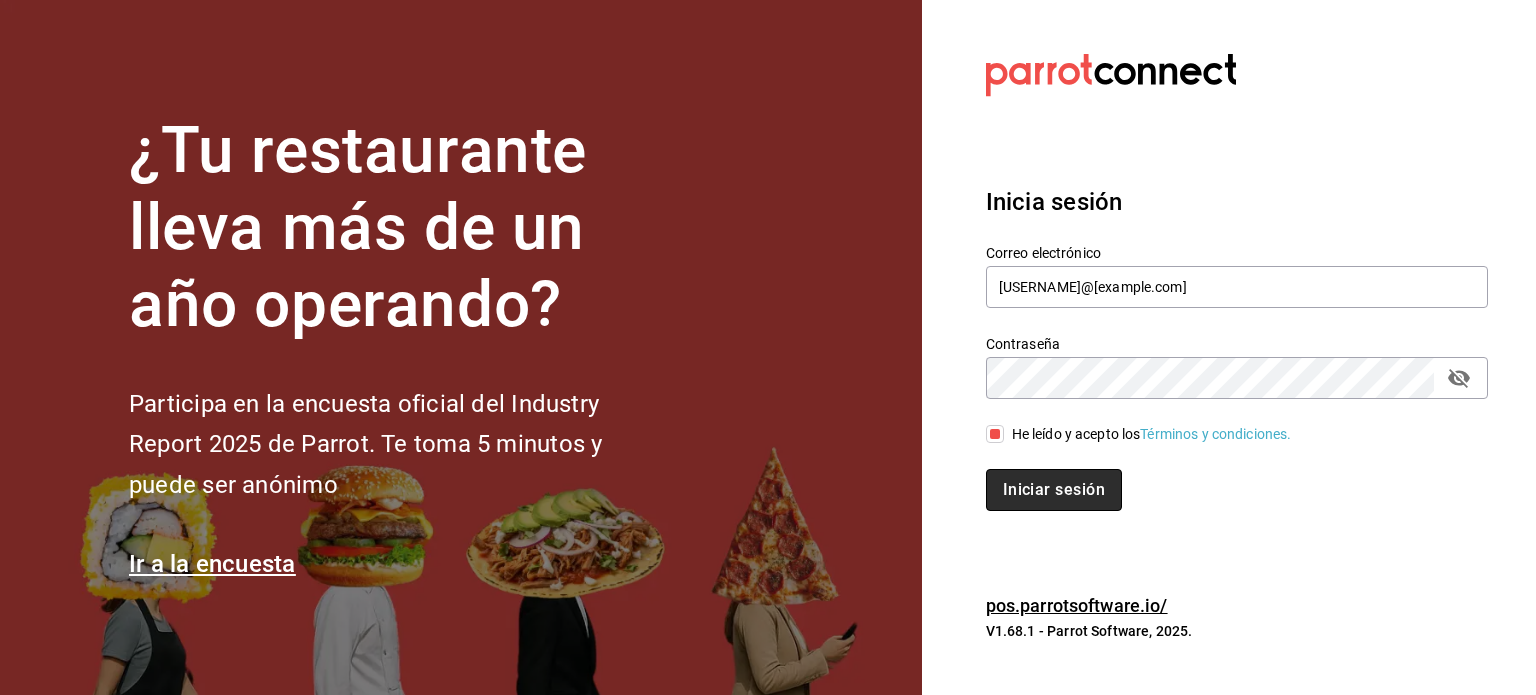 click on "Iniciar sesión" at bounding box center [1054, 490] 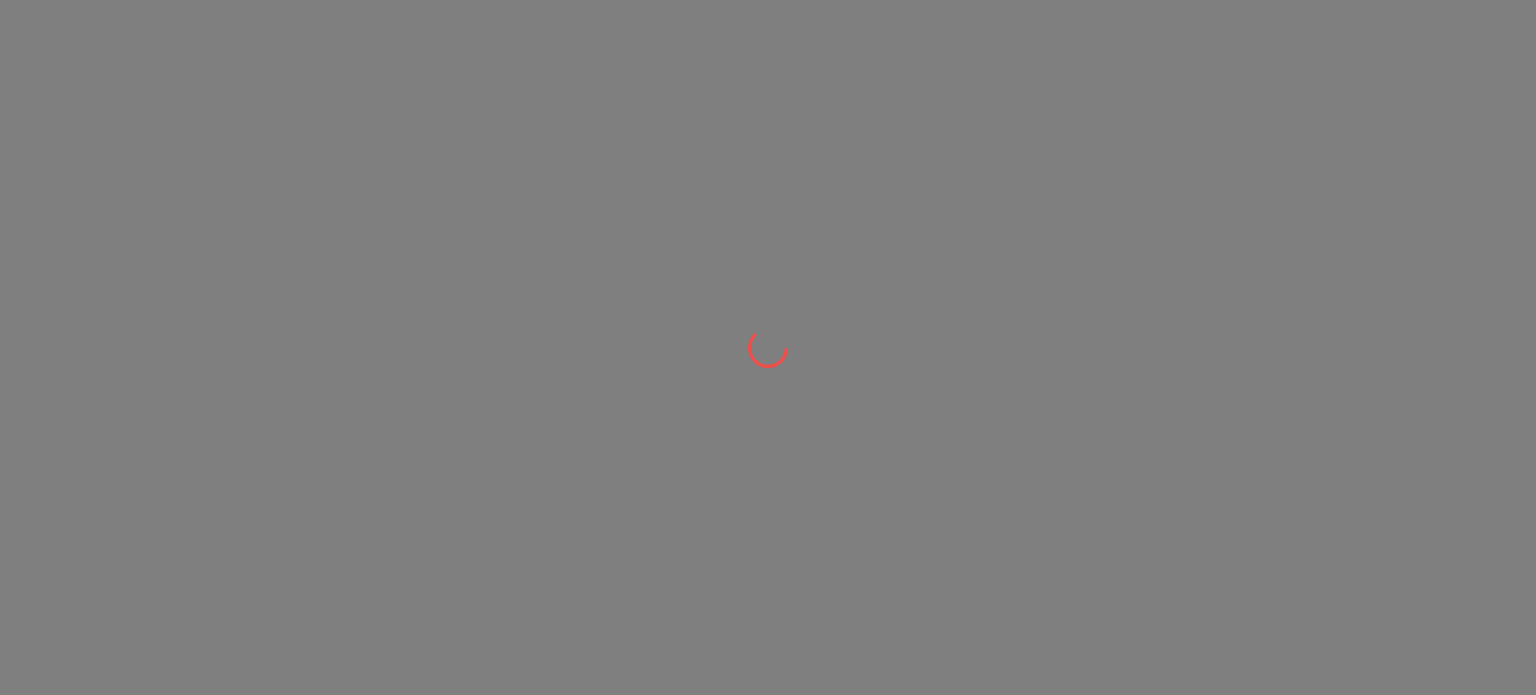 scroll, scrollTop: 0, scrollLeft: 0, axis: both 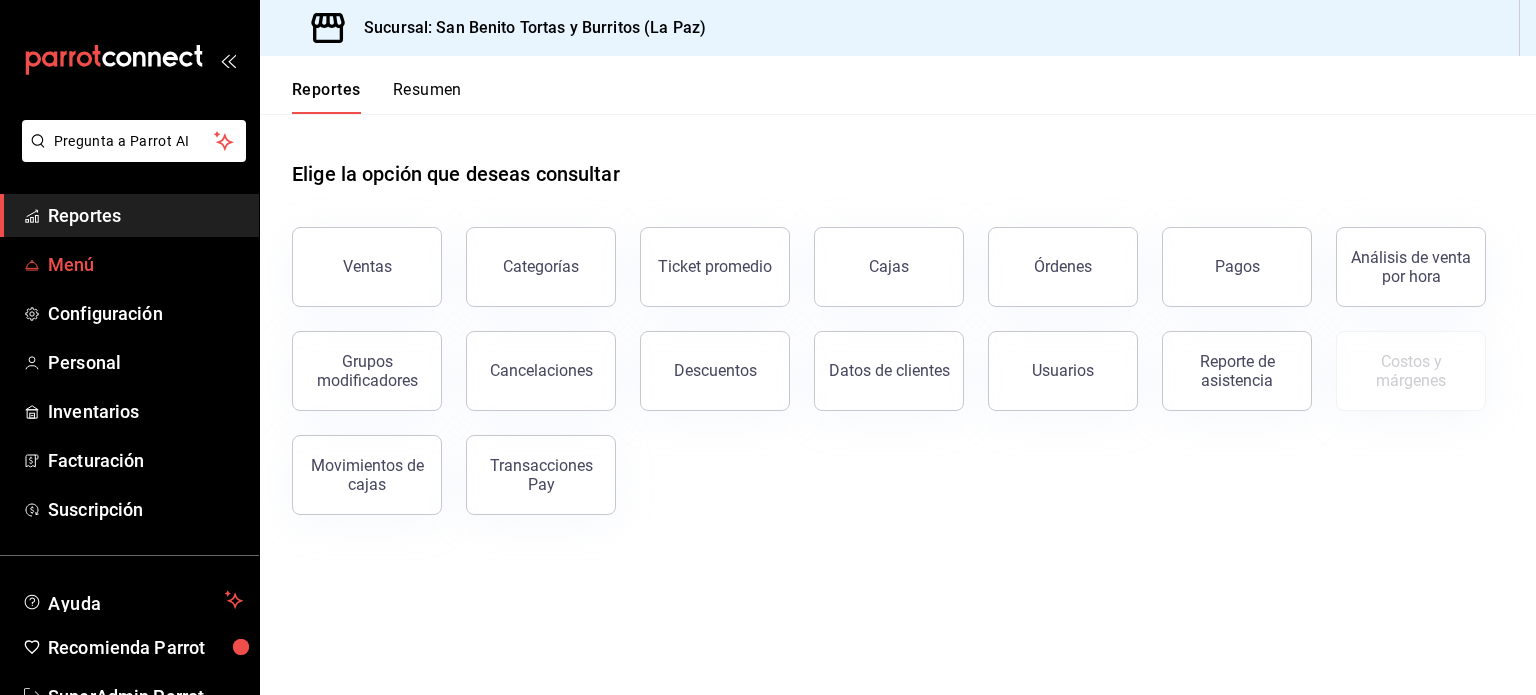 click on "Menú" at bounding box center (129, 264) 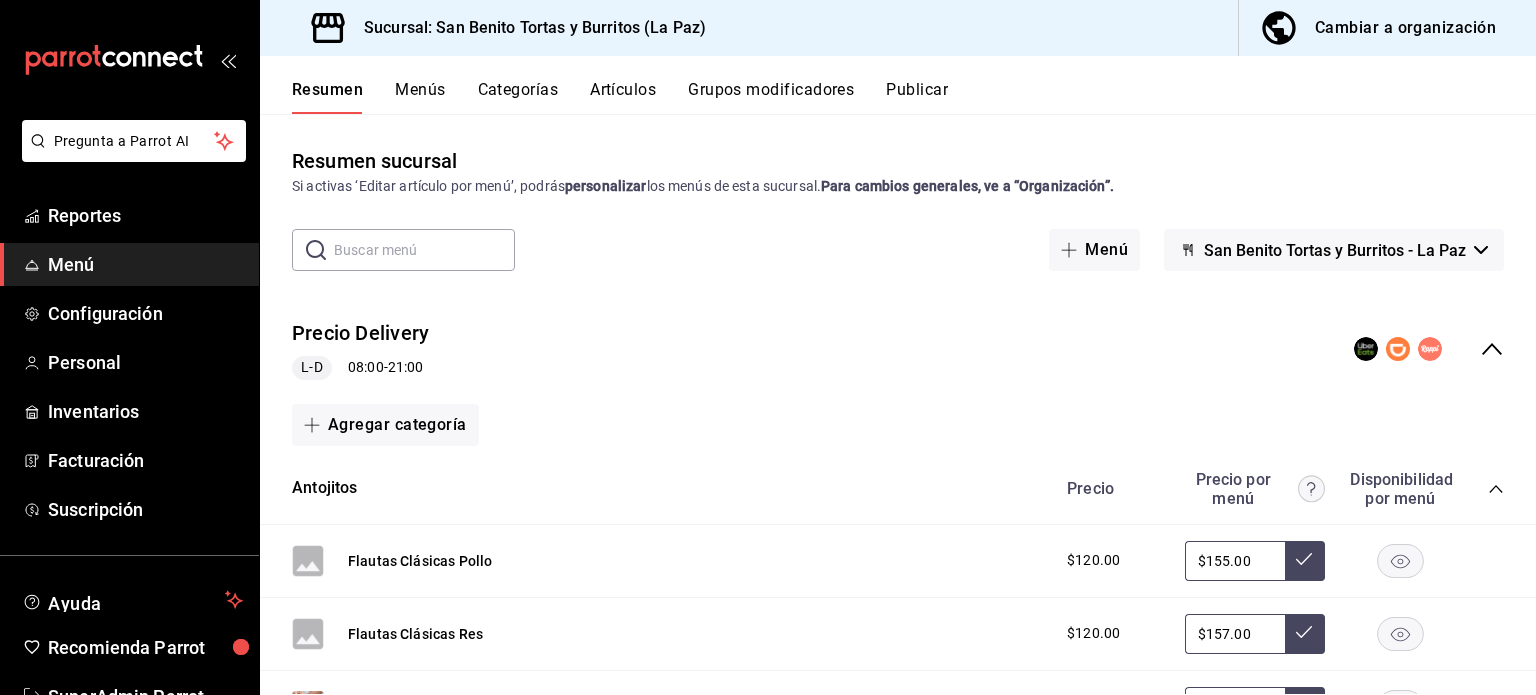 click 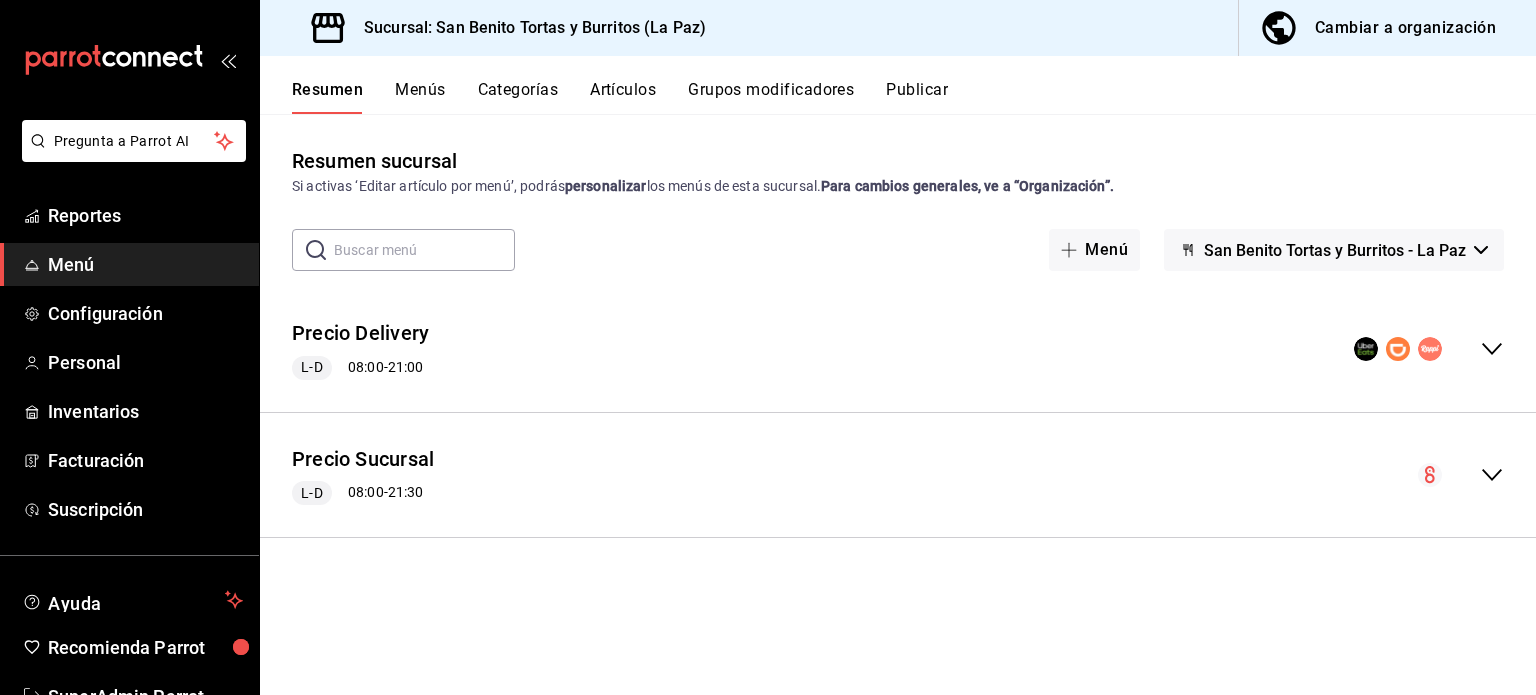 click 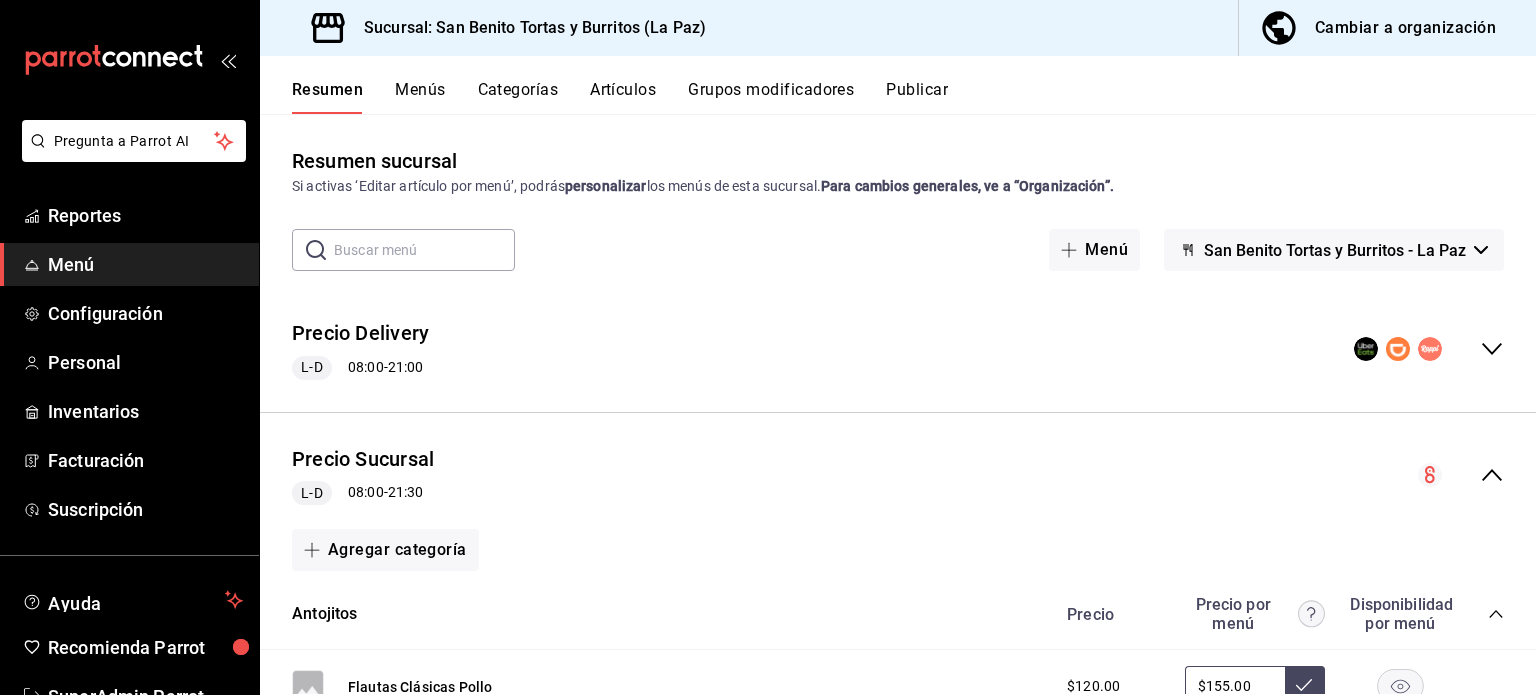 click on "Precio Sucursal L-D 08:00  -  21:30" at bounding box center [898, 475] 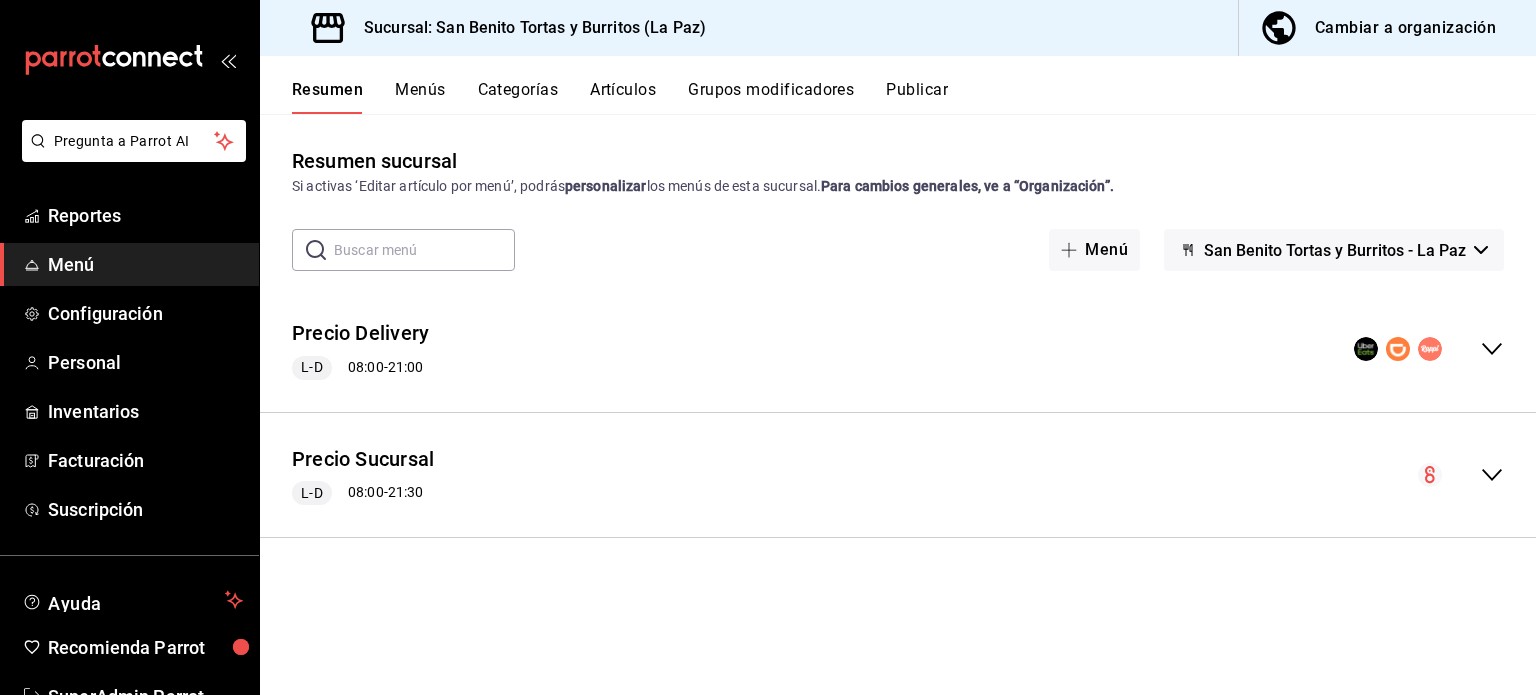 click on "Cambiar a organización" at bounding box center [1405, 28] 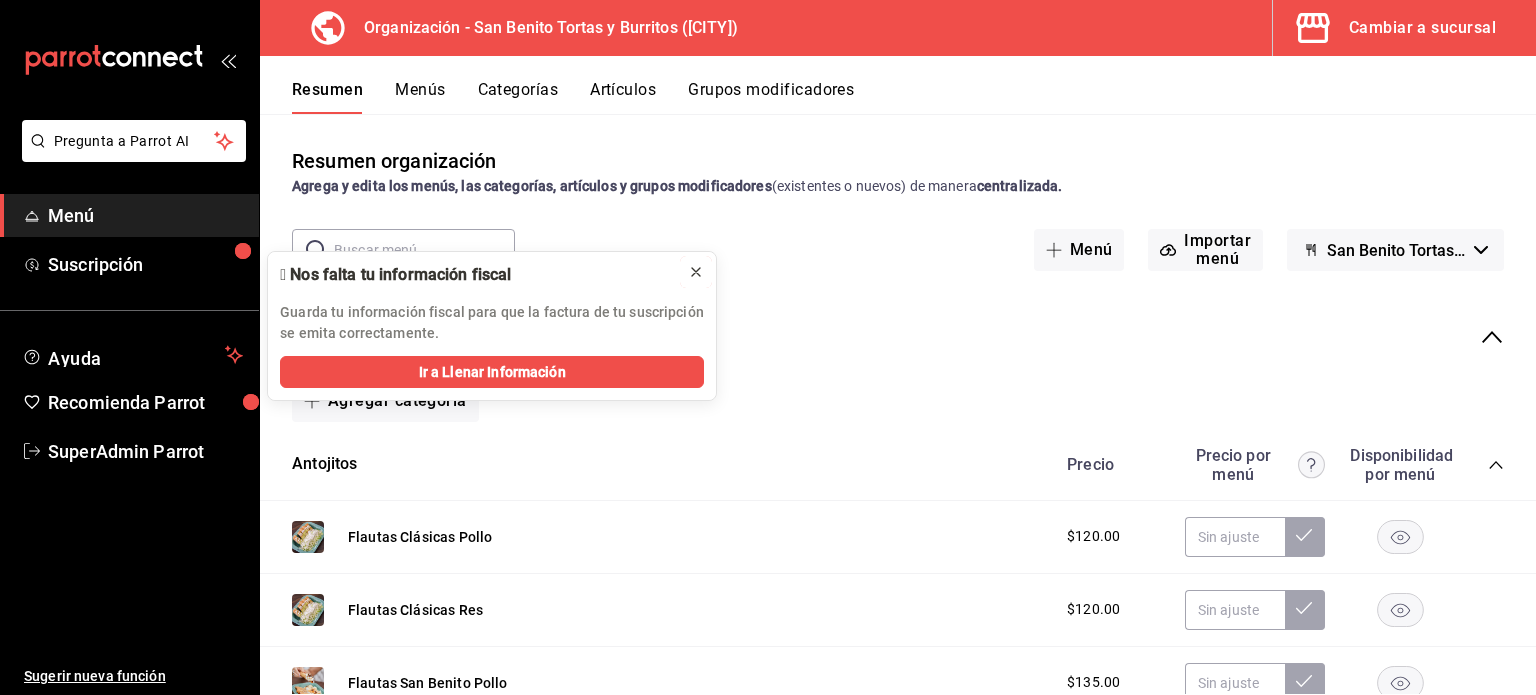 click at bounding box center [696, 272] 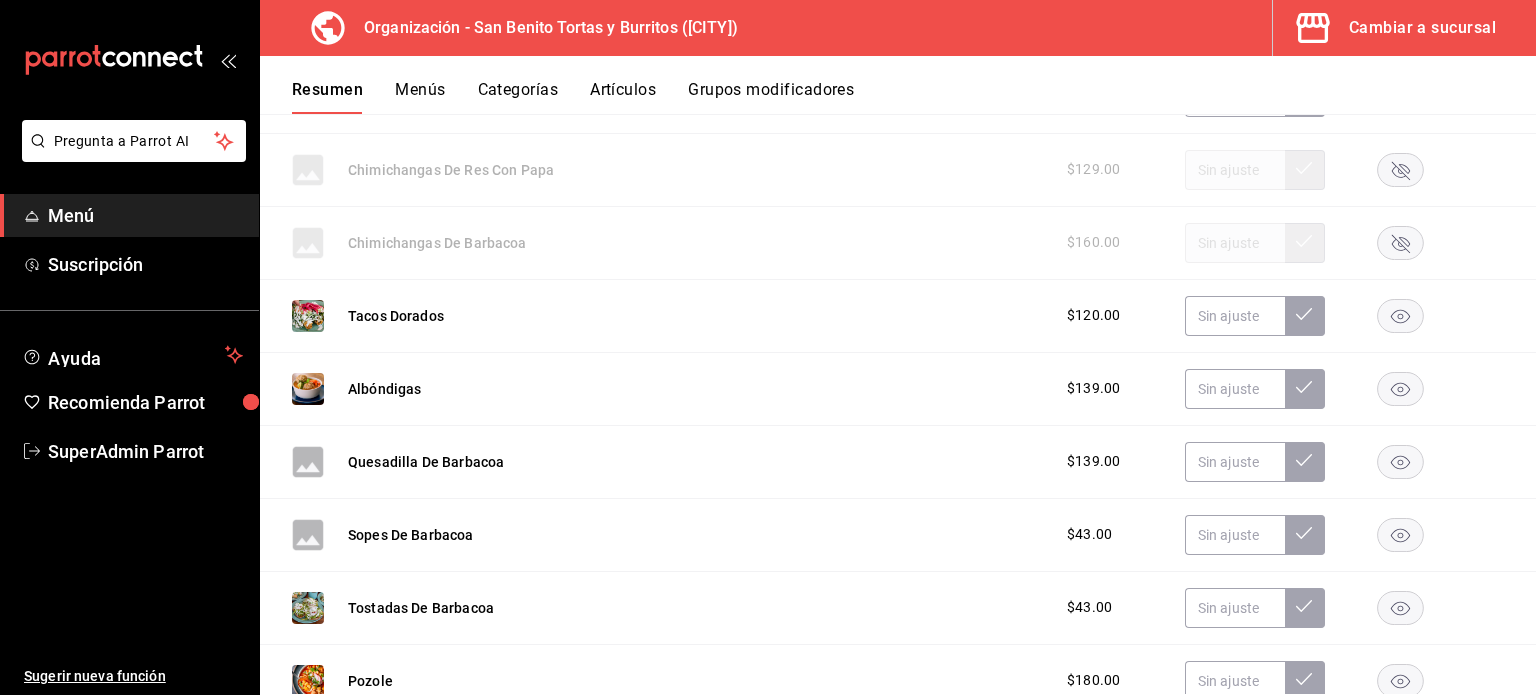 scroll, scrollTop: 747, scrollLeft: 0, axis: vertical 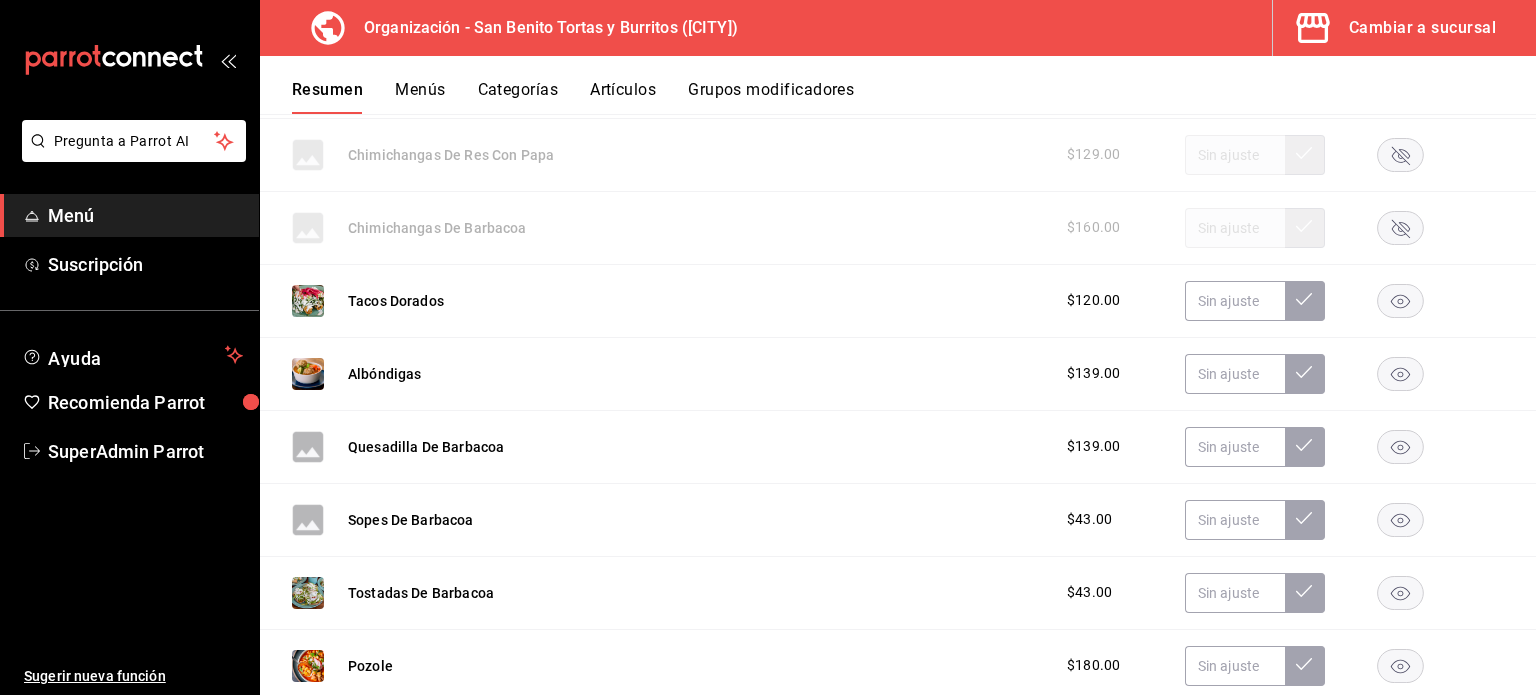 click on "Cambiar a sucursal" at bounding box center (1422, 28) 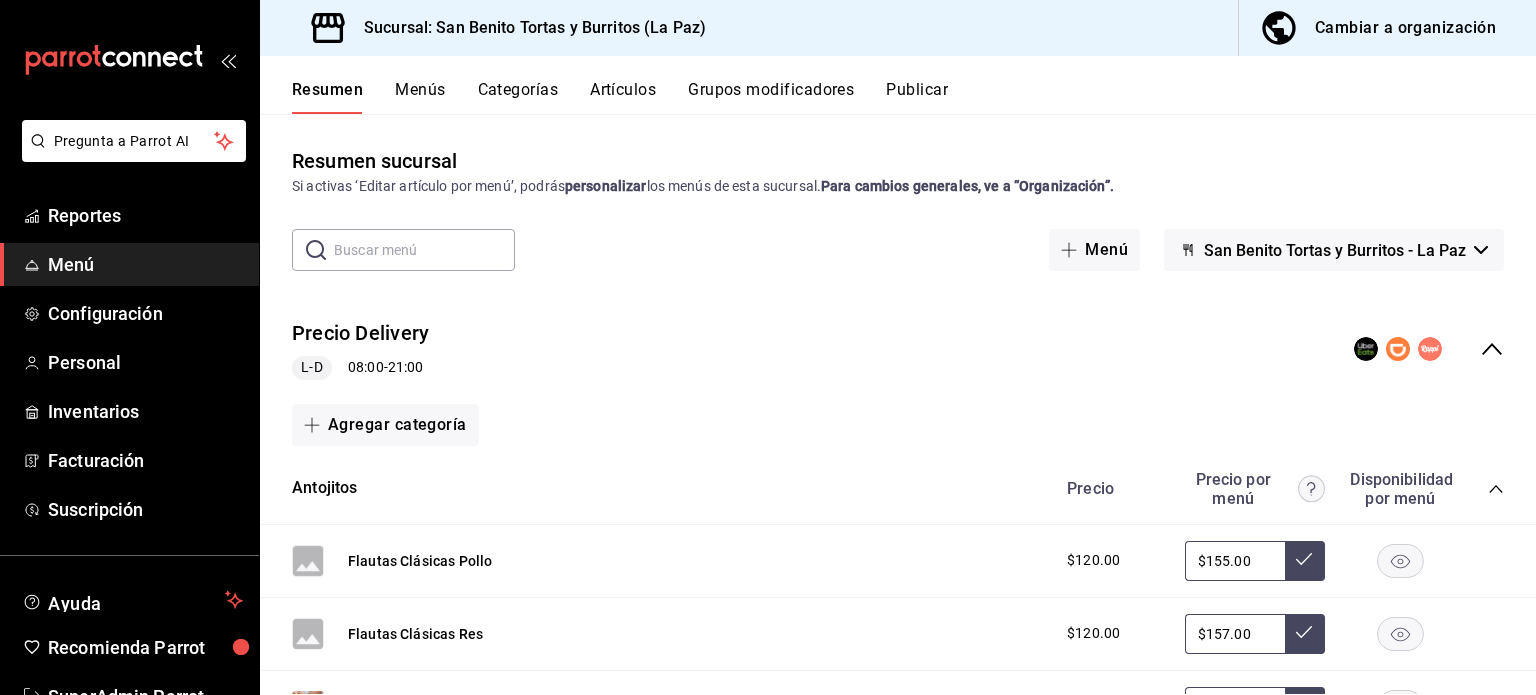 click on "Publicar" at bounding box center (917, 97) 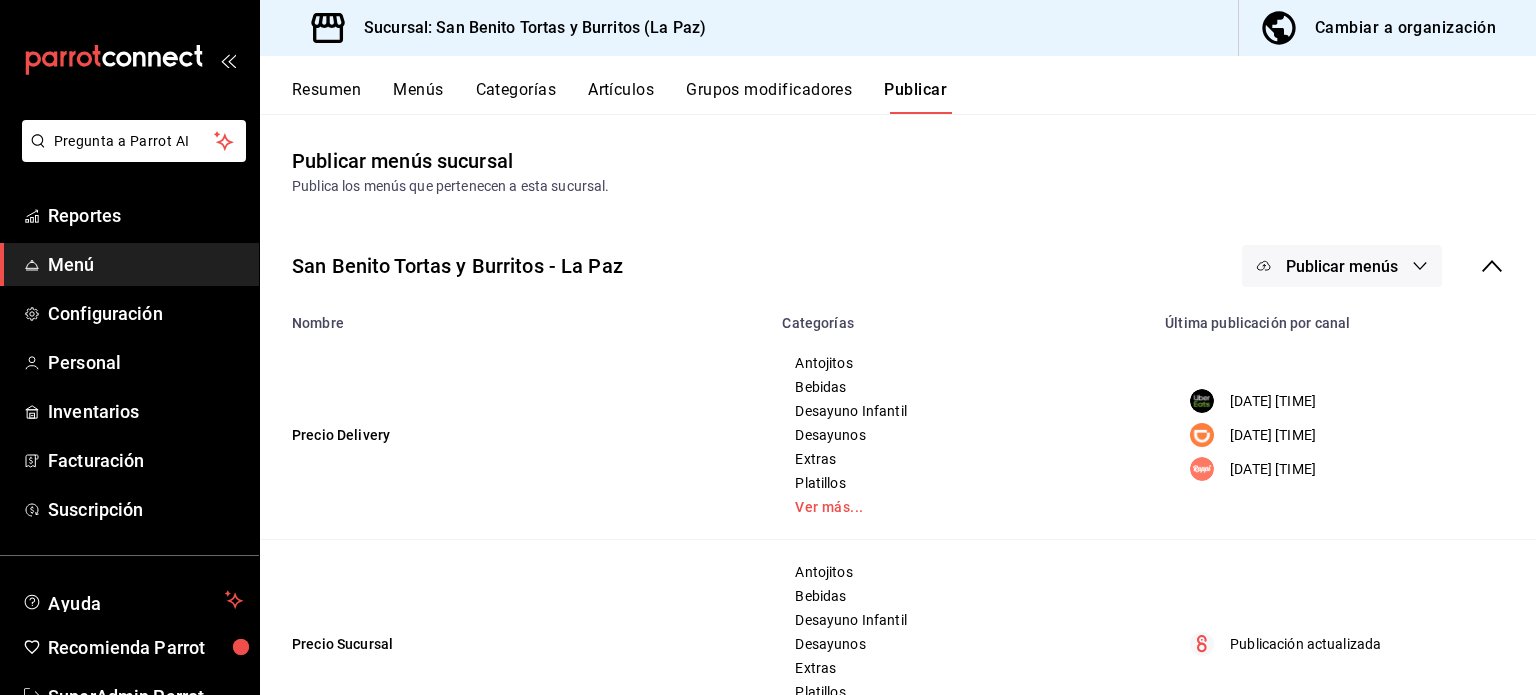 click on "Resumen" at bounding box center (326, 97) 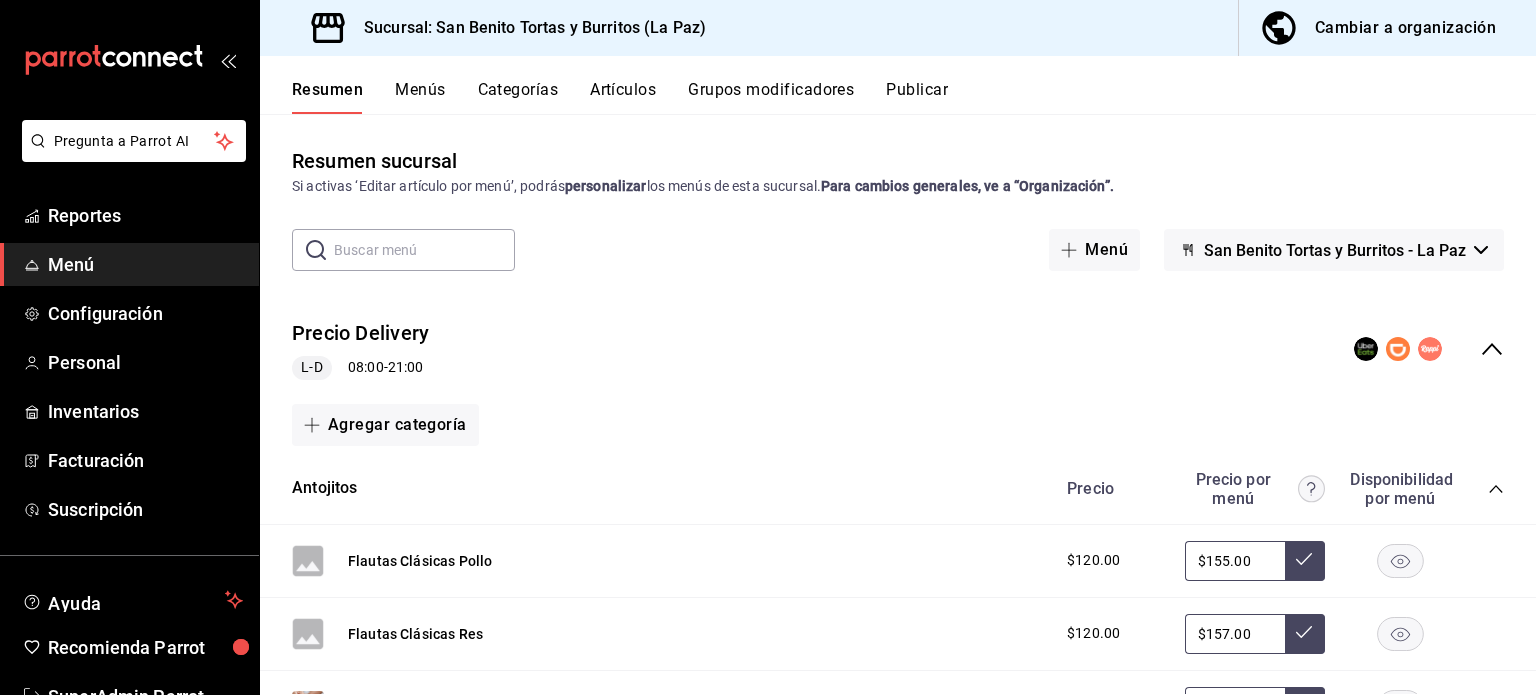 click on "Precio Delivery L-D [TIME]  -  [TIME]" at bounding box center (898, 349) 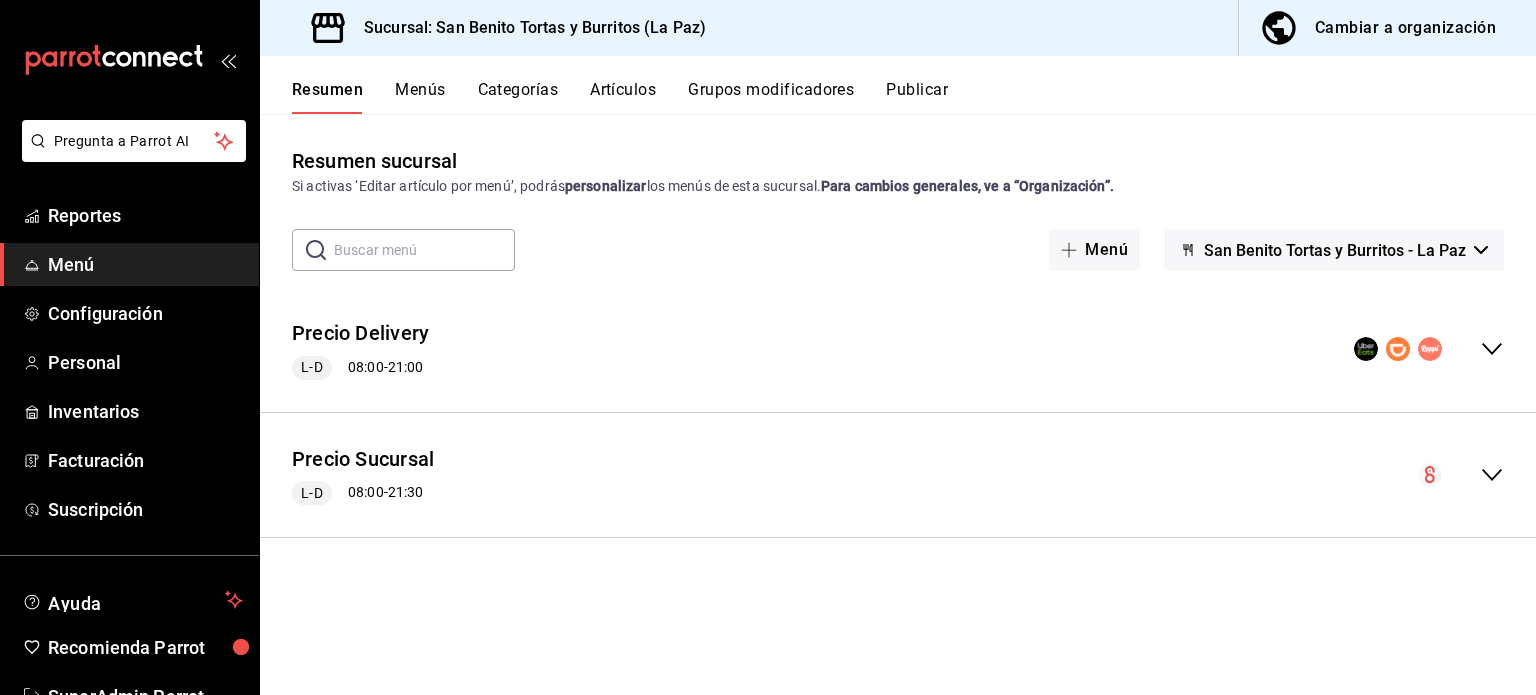 click on "Publicar" at bounding box center (917, 97) 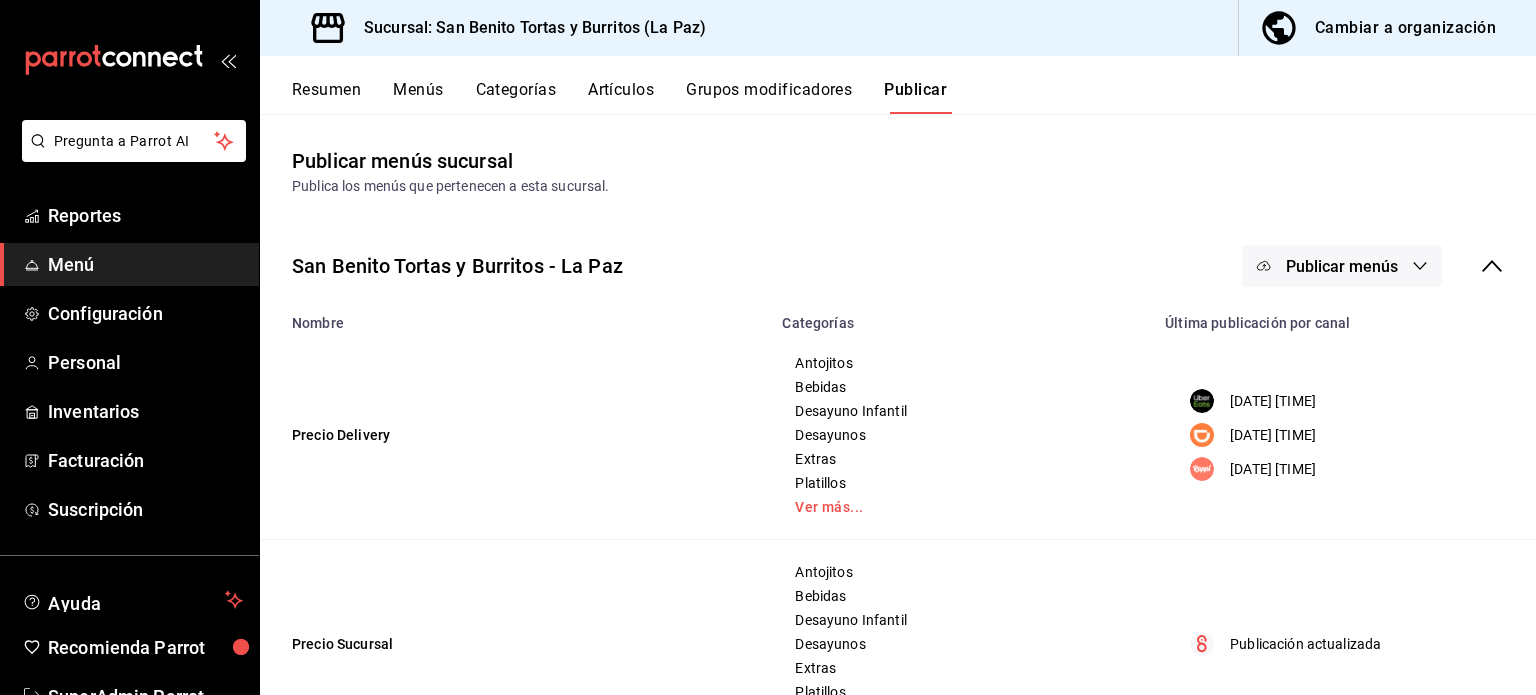click on "Resumen" at bounding box center [326, 97] 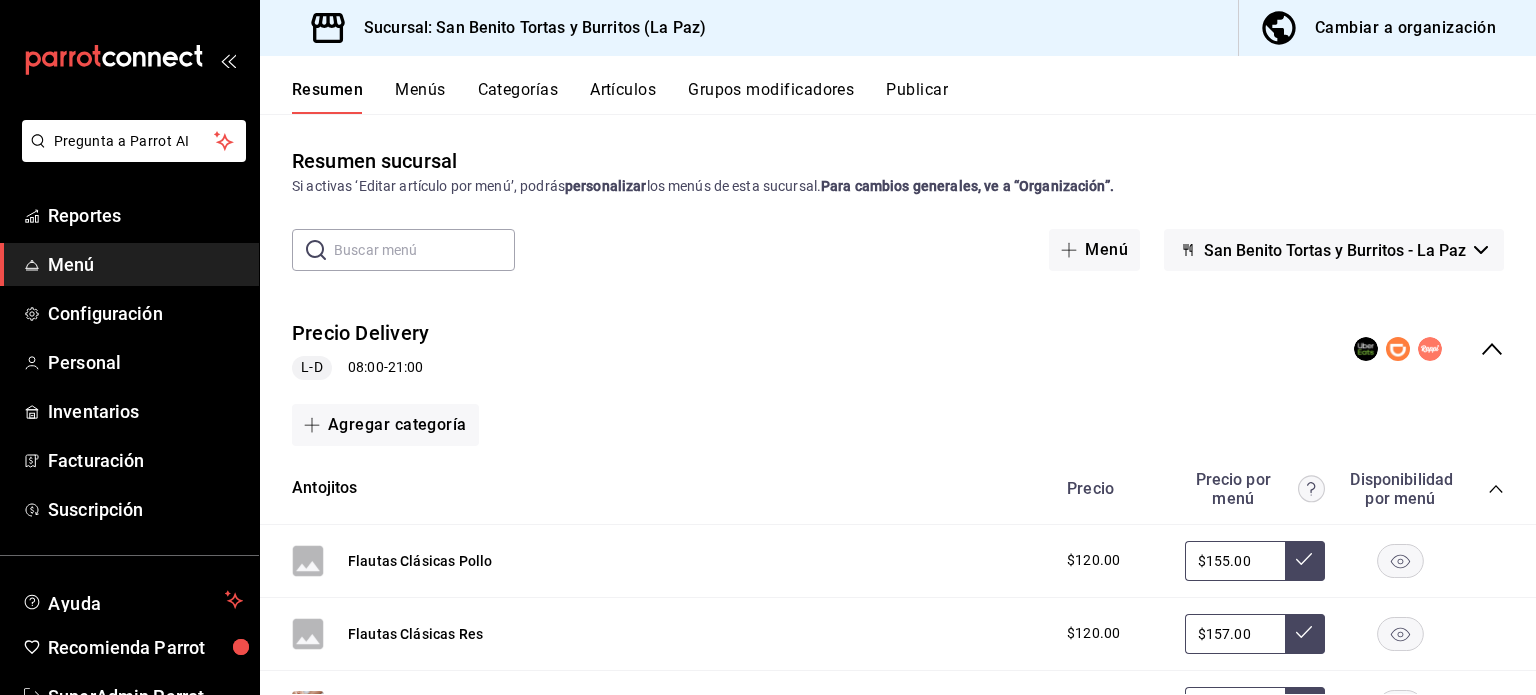 click 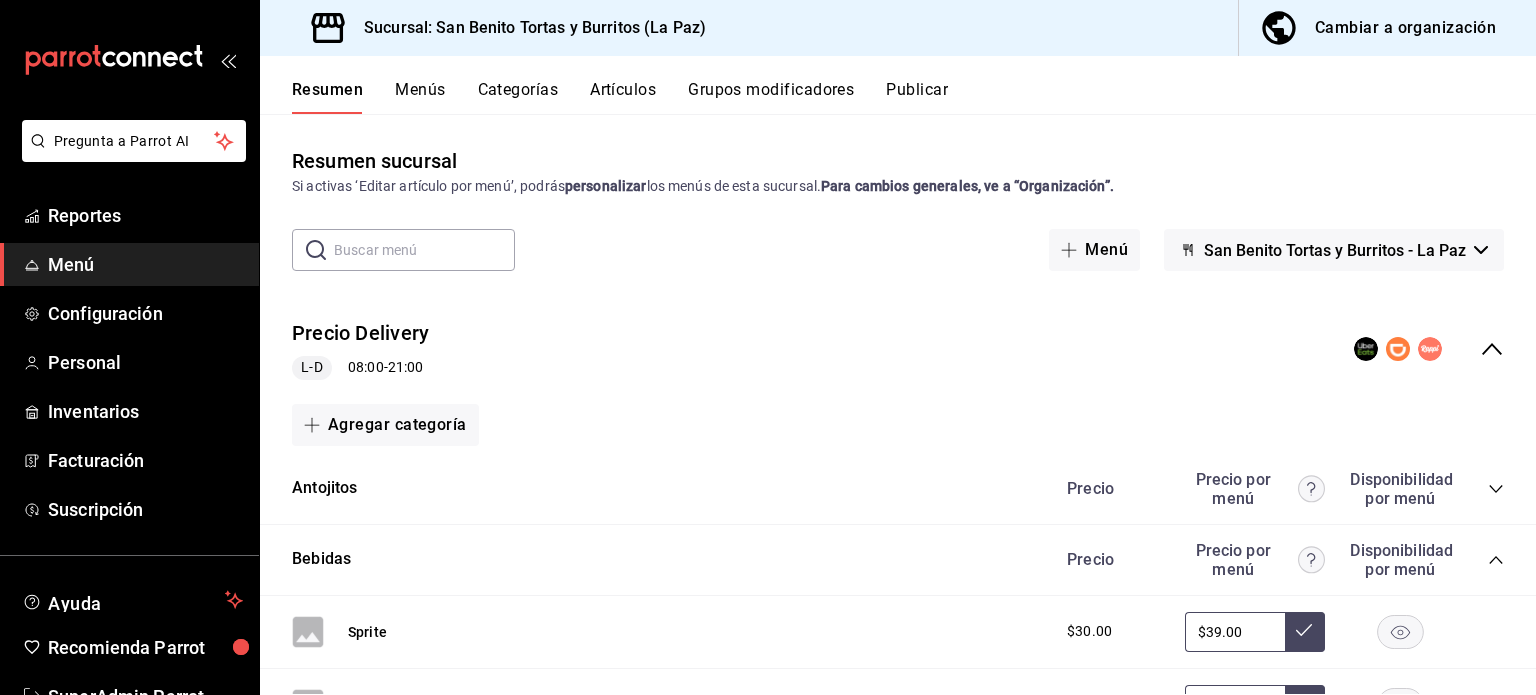 click on "Precio por menú" at bounding box center [1255, 489] 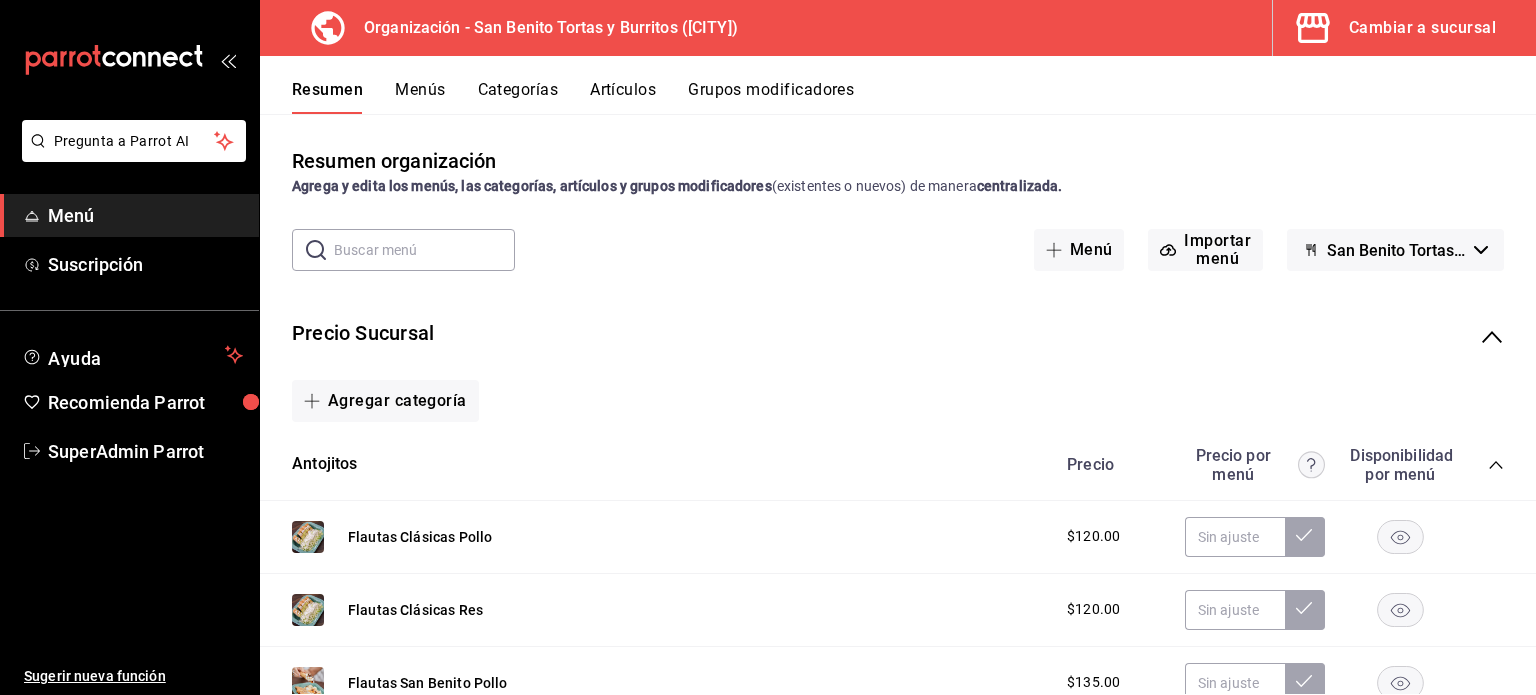 click 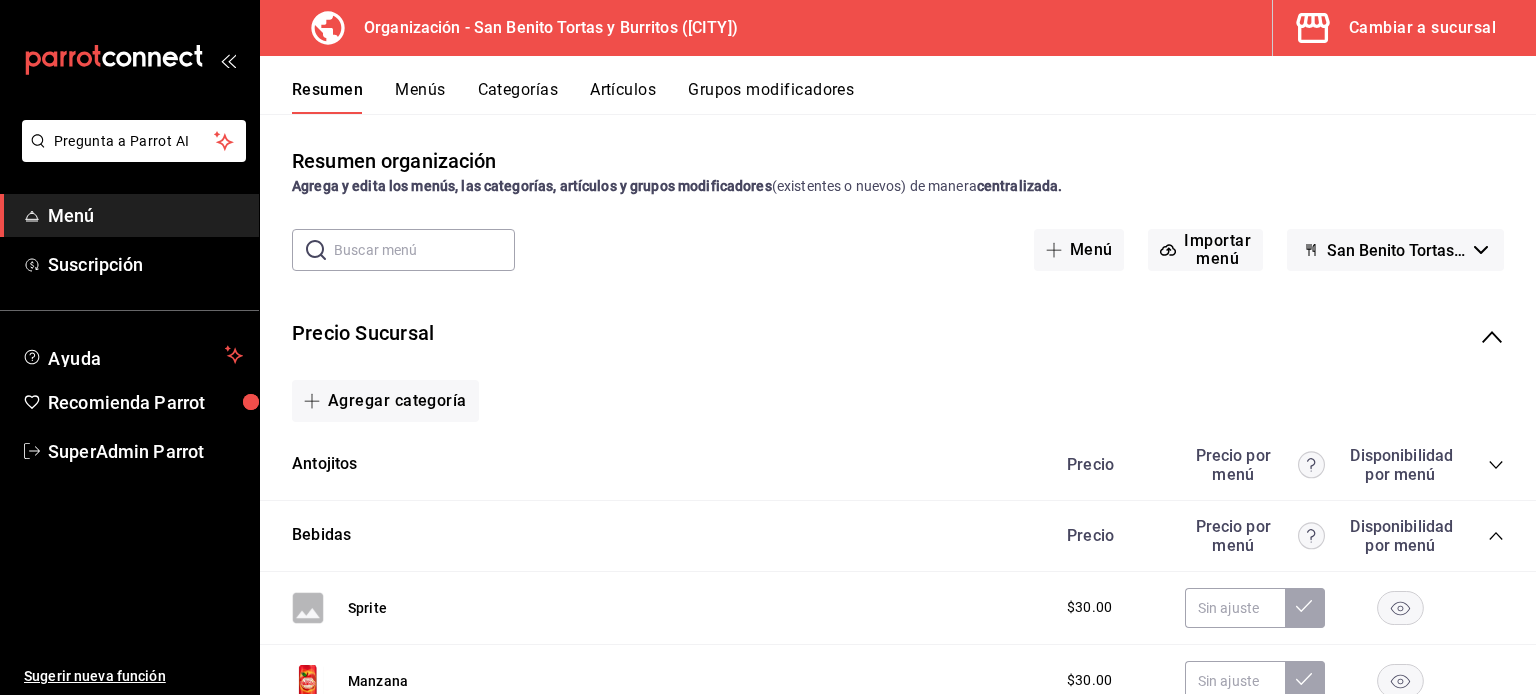click 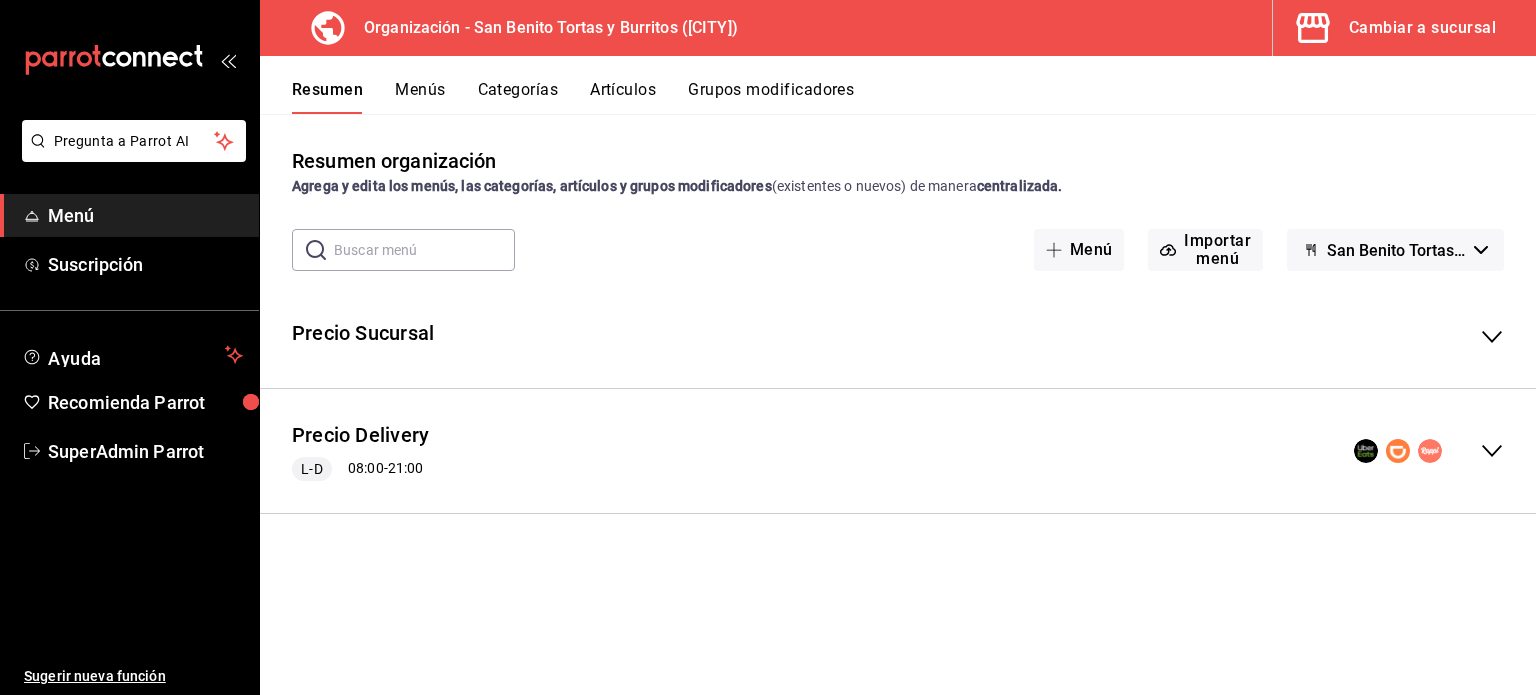 click 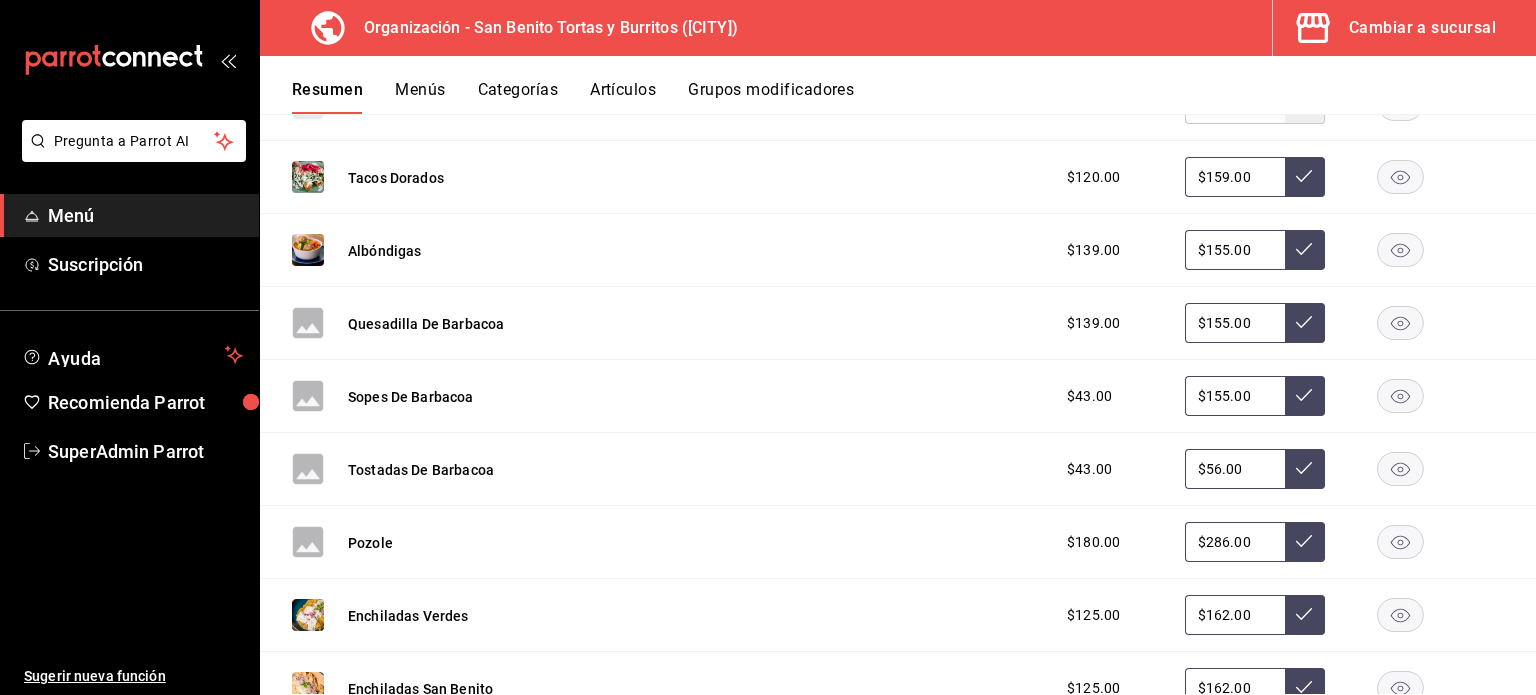 scroll, scrollTop: 0, scrollLeft: 0, axis: both 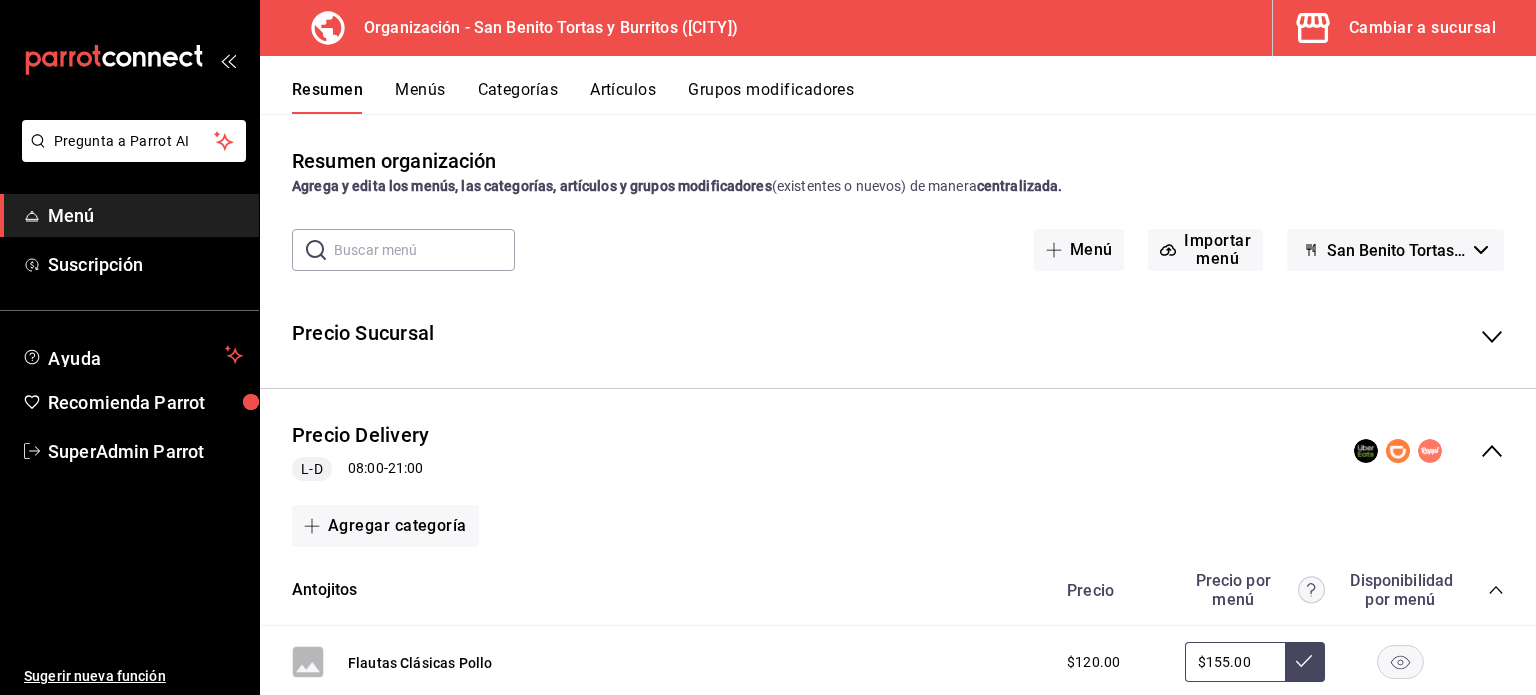 click at bounding box center (1473, 337) 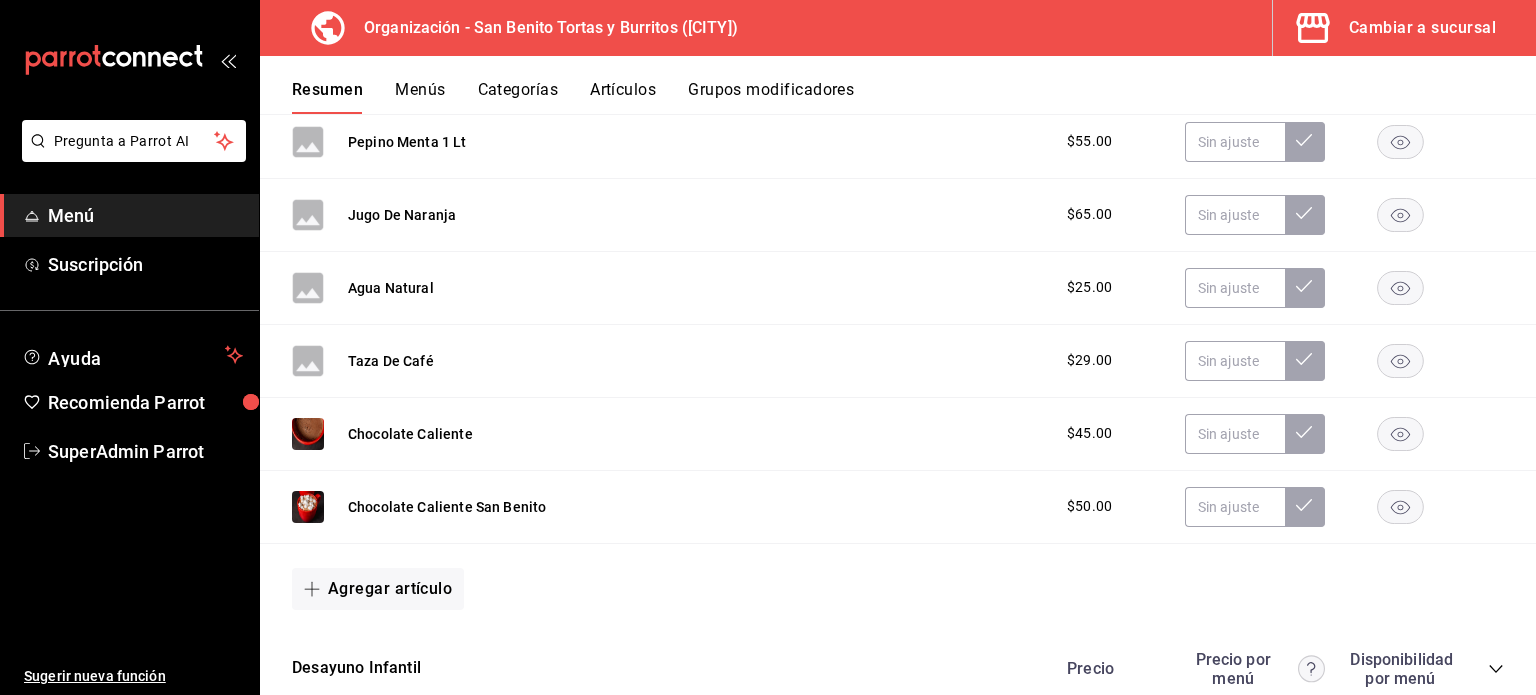 scroll, scrollTop: 1679, scrollLeft: 0, axis: vertical 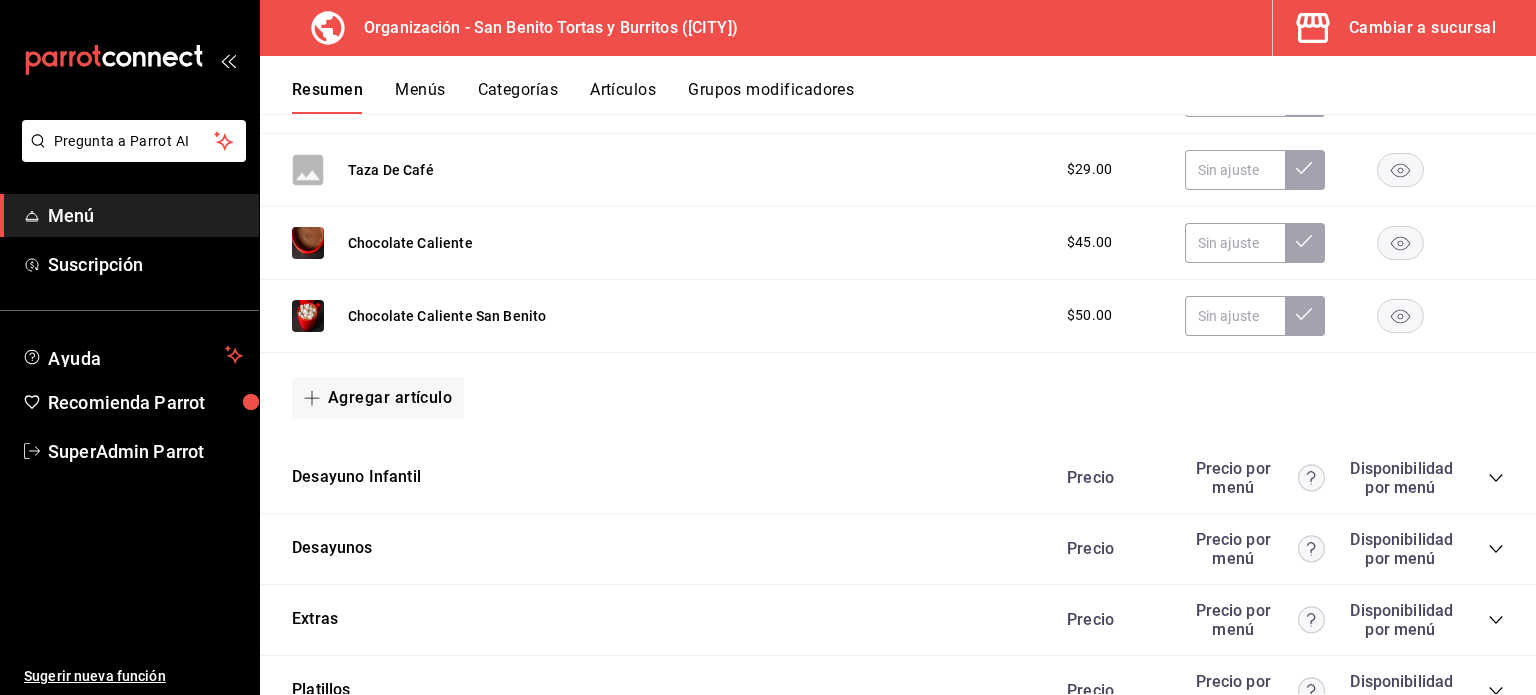 click on "Cambiar a sucursal" at bounding box center (1422, 28) 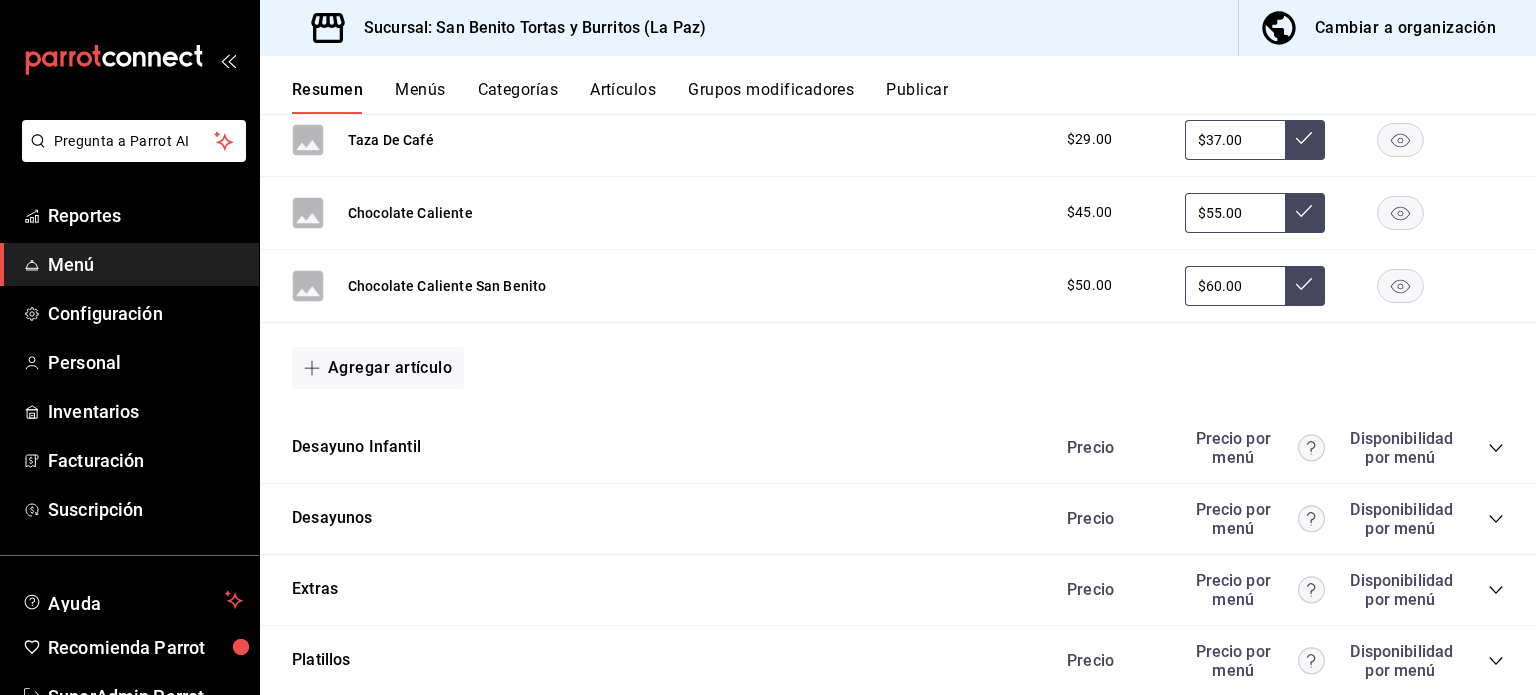 scroll, scrollTop: 3176, scrollLeft: 0, axis: vertical 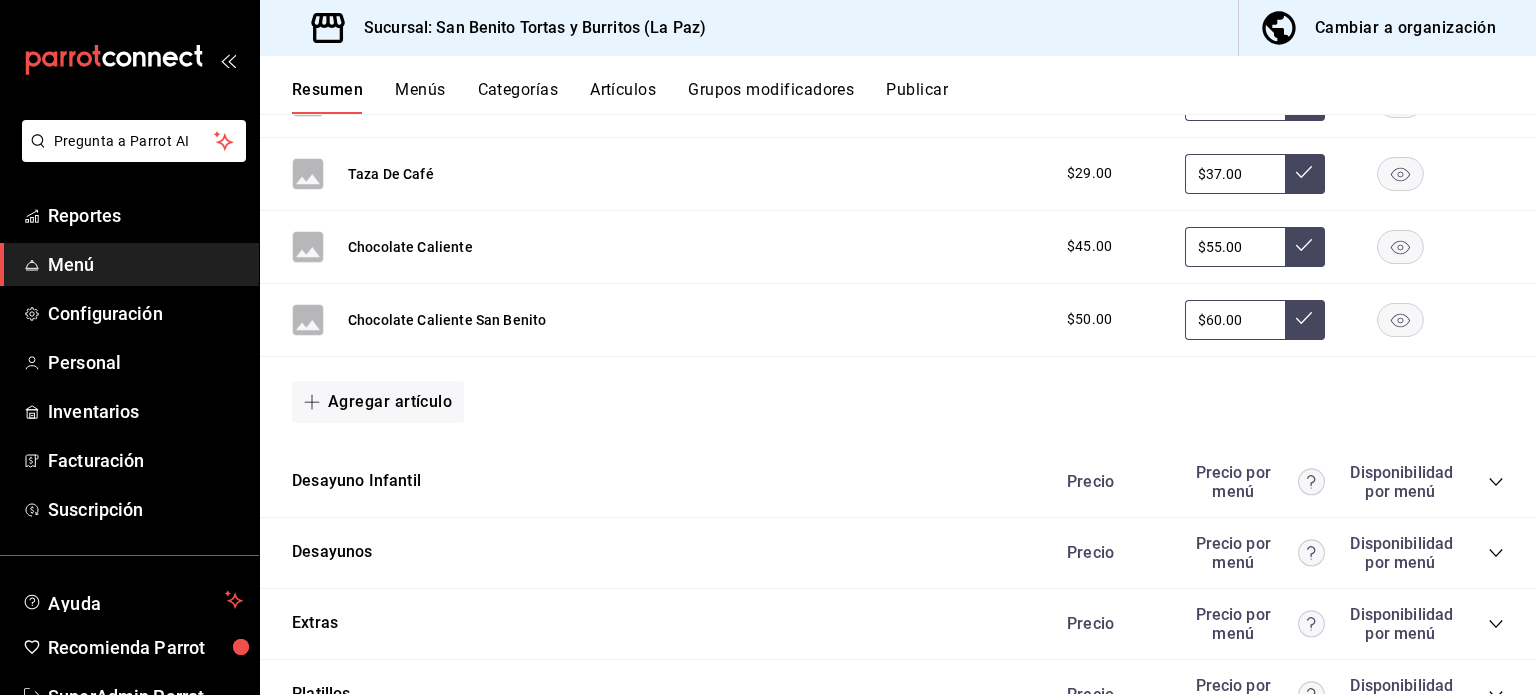 click 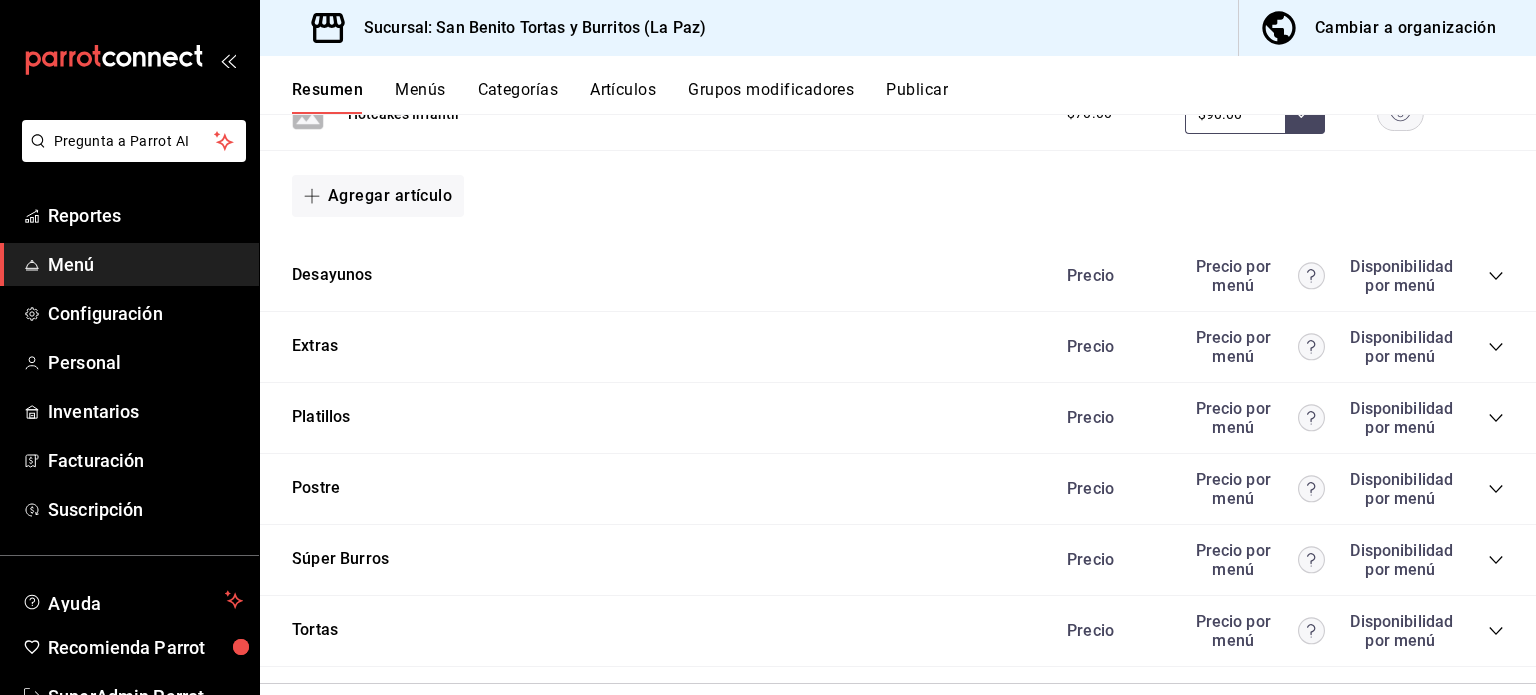 scroll, scrollTop: 3616, scrollLeft: 0, axis: vertical 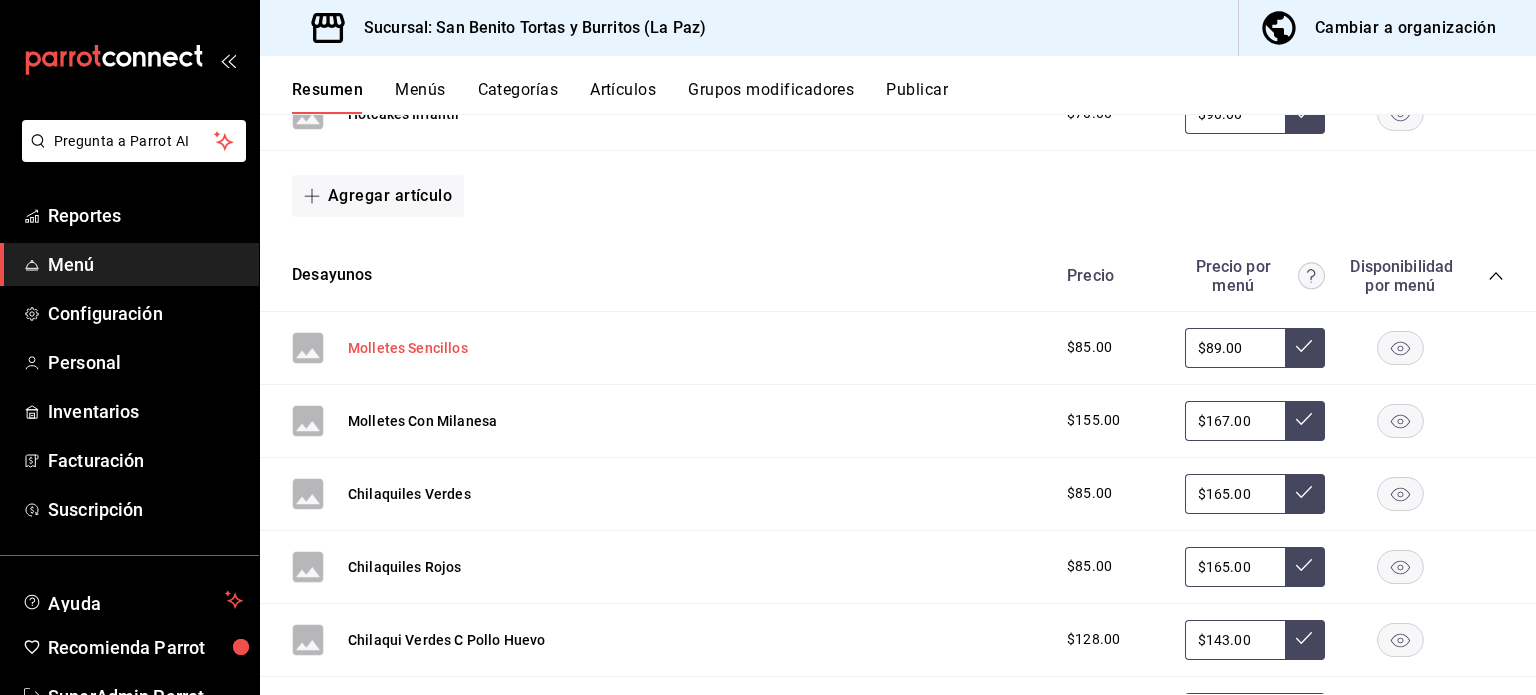click on "Molletes Sencillos" at bounding box center (408, 348) 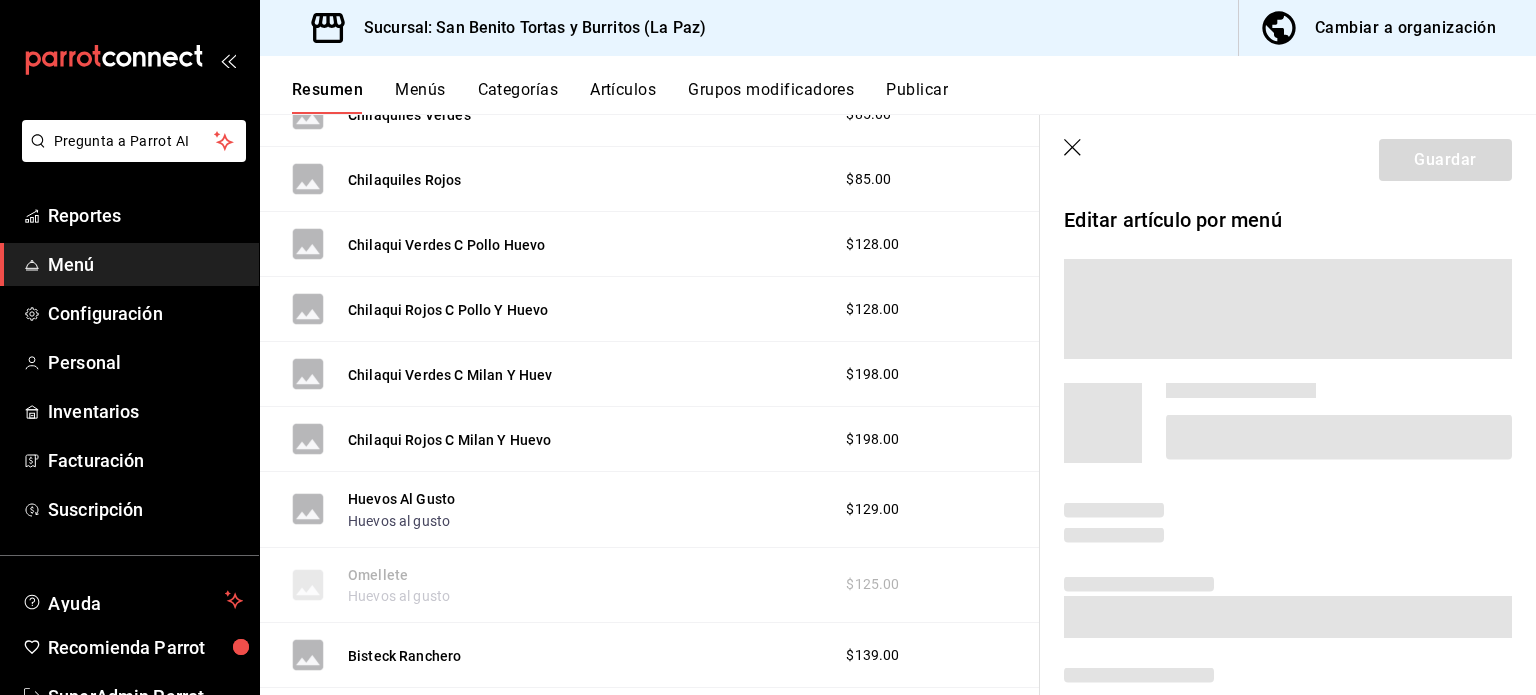 scroll, scrollTop: 3253, scrollLeft: 0, axis: vertical 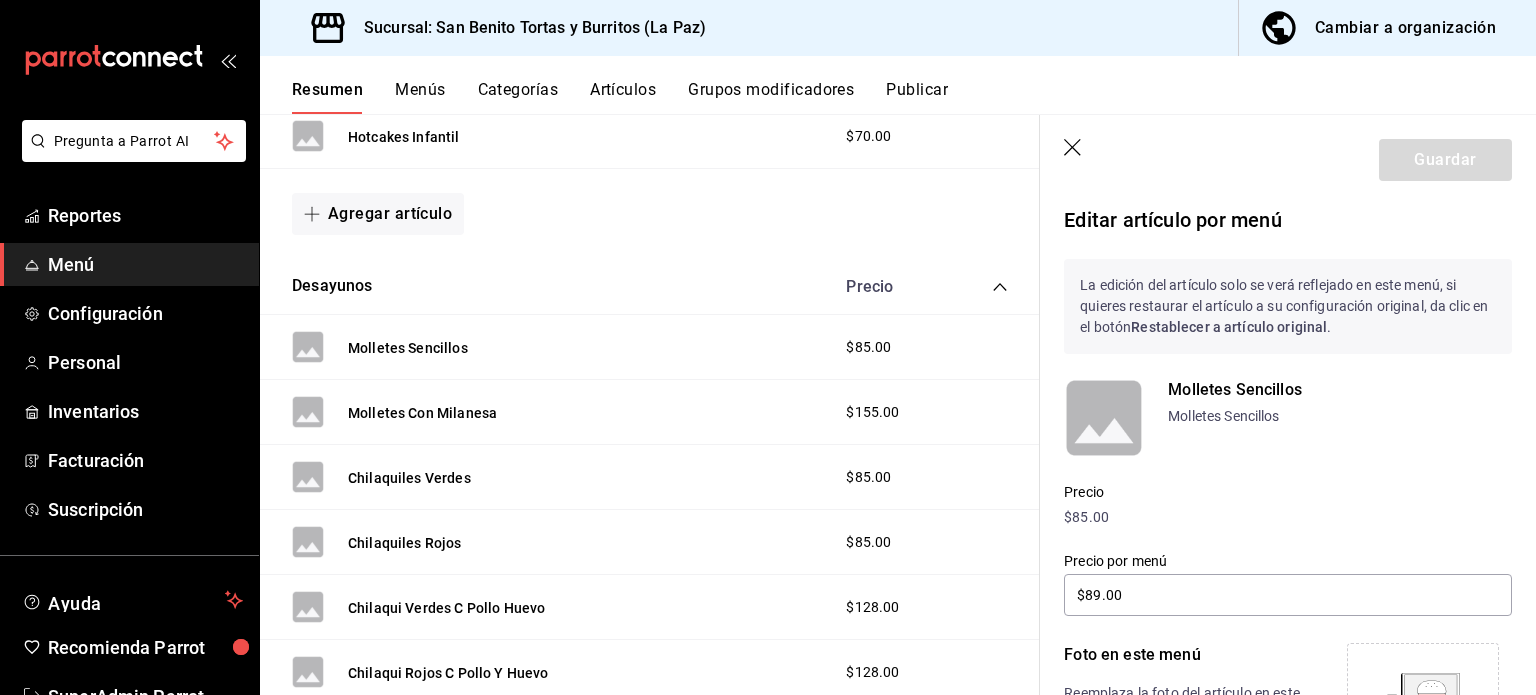 click on "Guardar" at bounding box center [1288, 156] 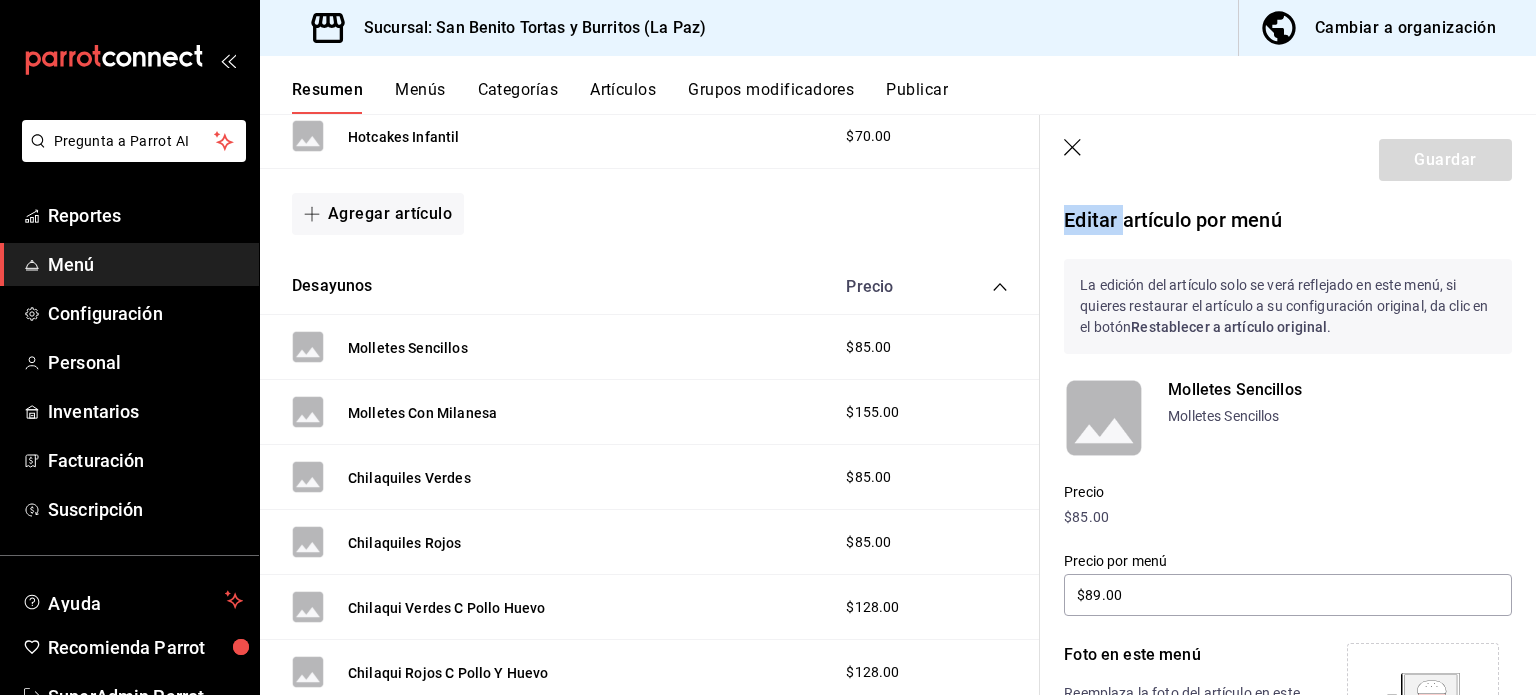 click on "Guardar" at bounding box center (1288, 156) 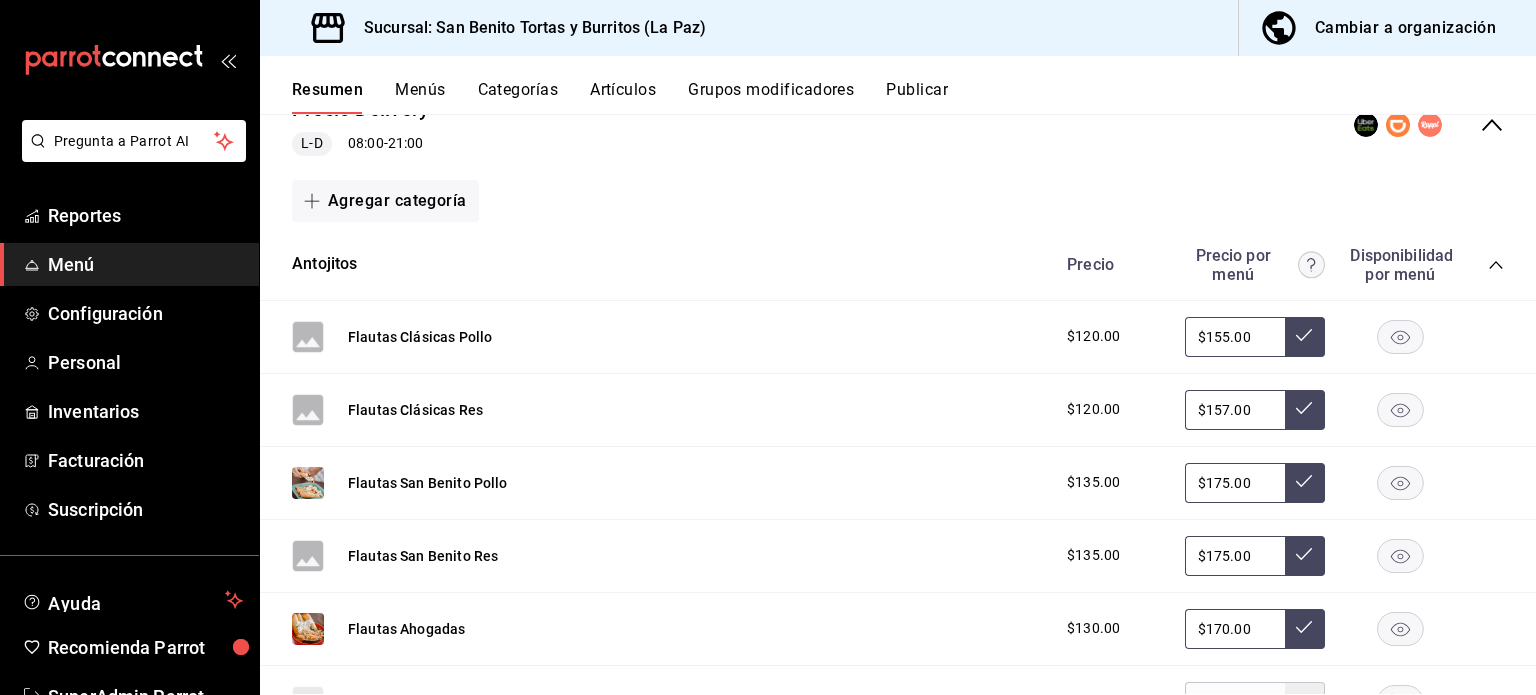 scroll, scrollTop: 0, scrollLeft: 0, axis: both 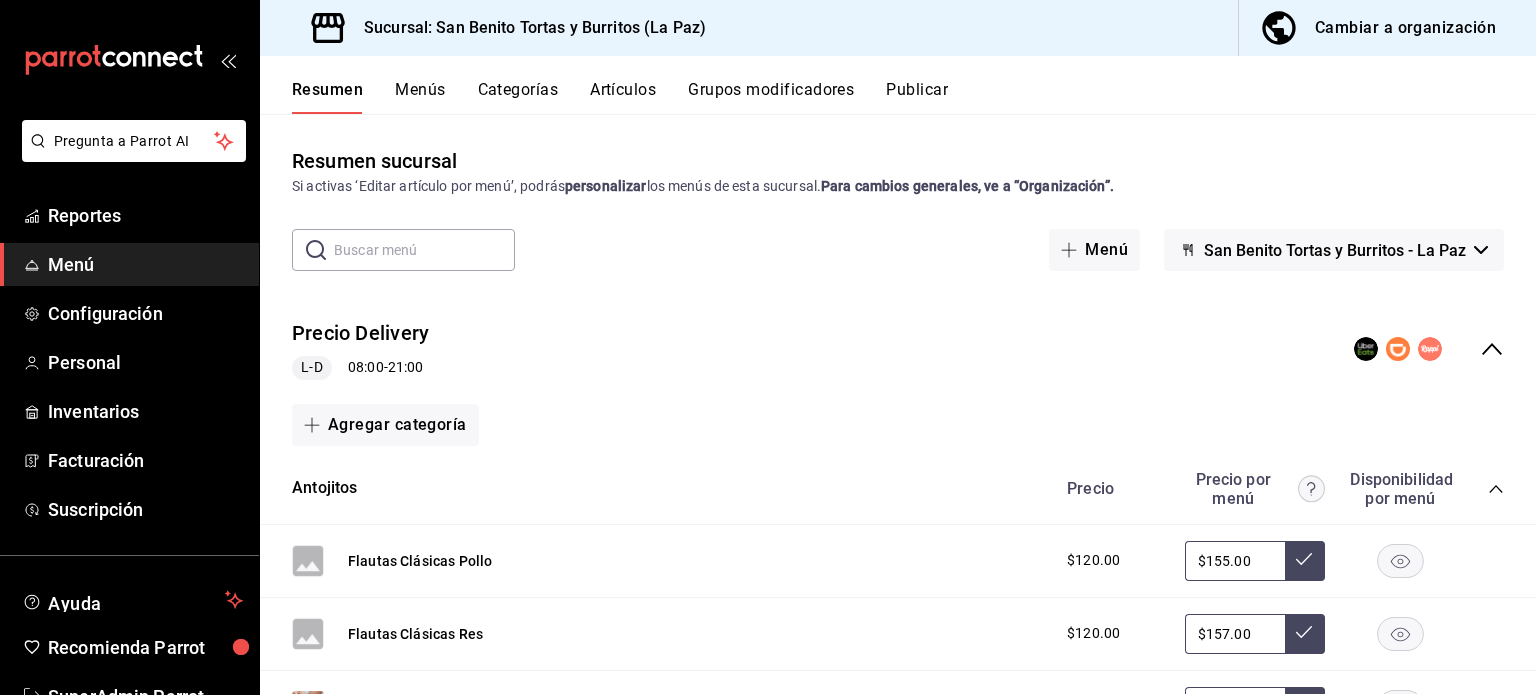 click on "Publicar" at bounding box center (917, 97) 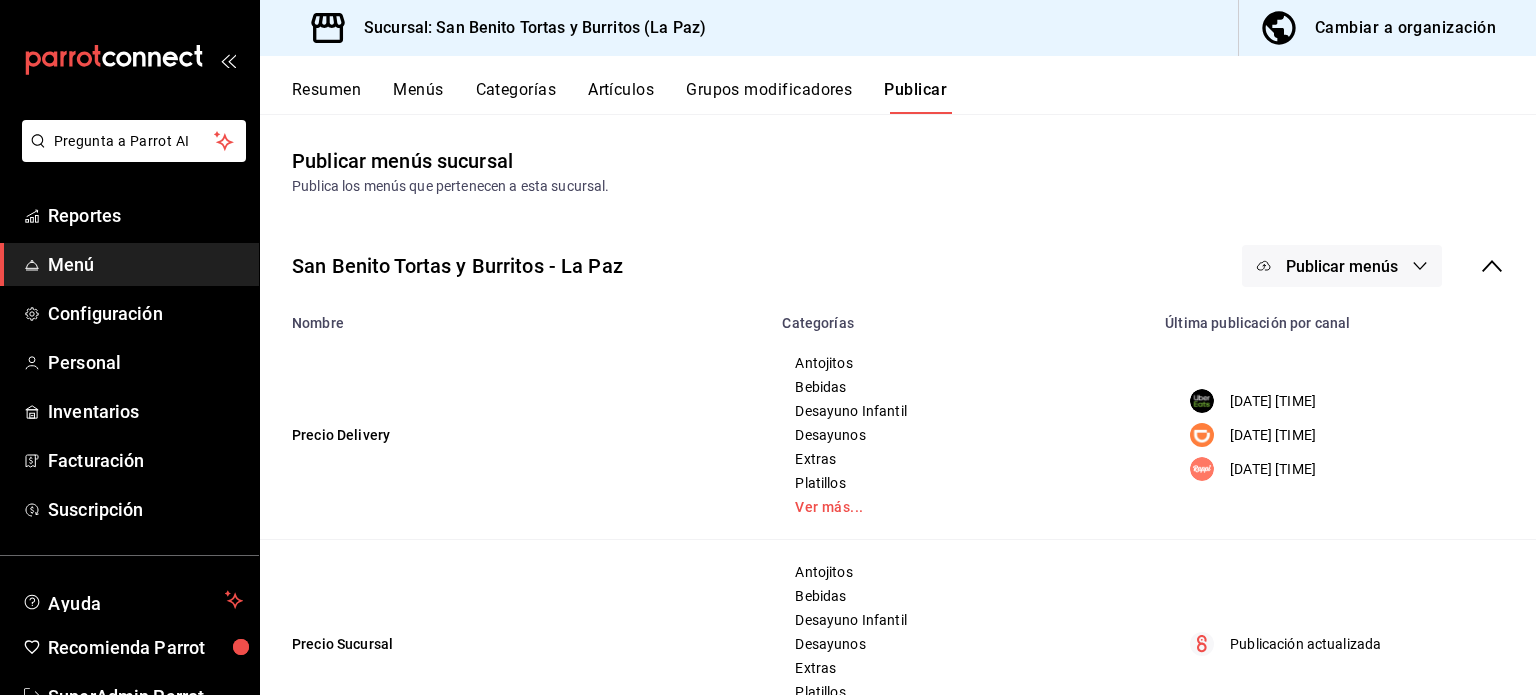click on "Resumen" at bounding box center [326, 97] 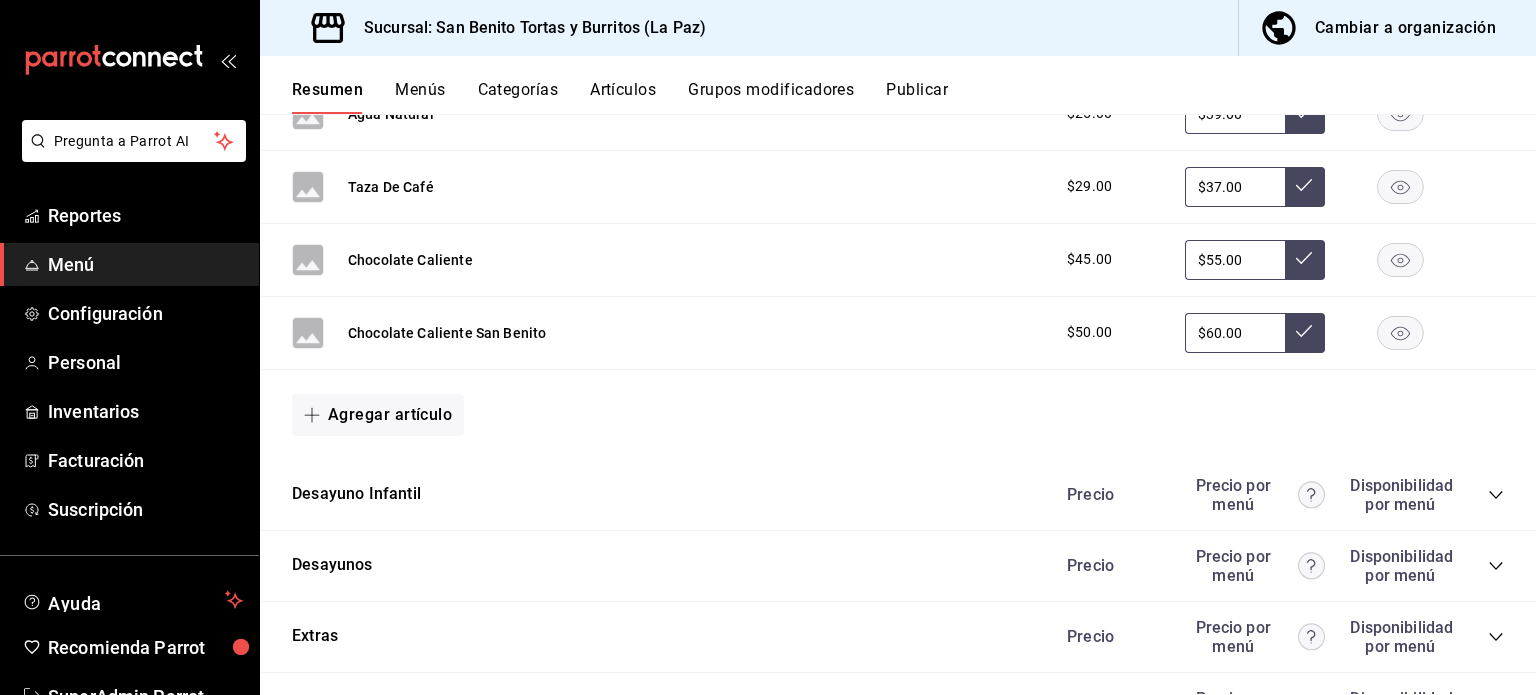 scroll, scrollTop: 3200, scrollLeft: 0, axis: vertical 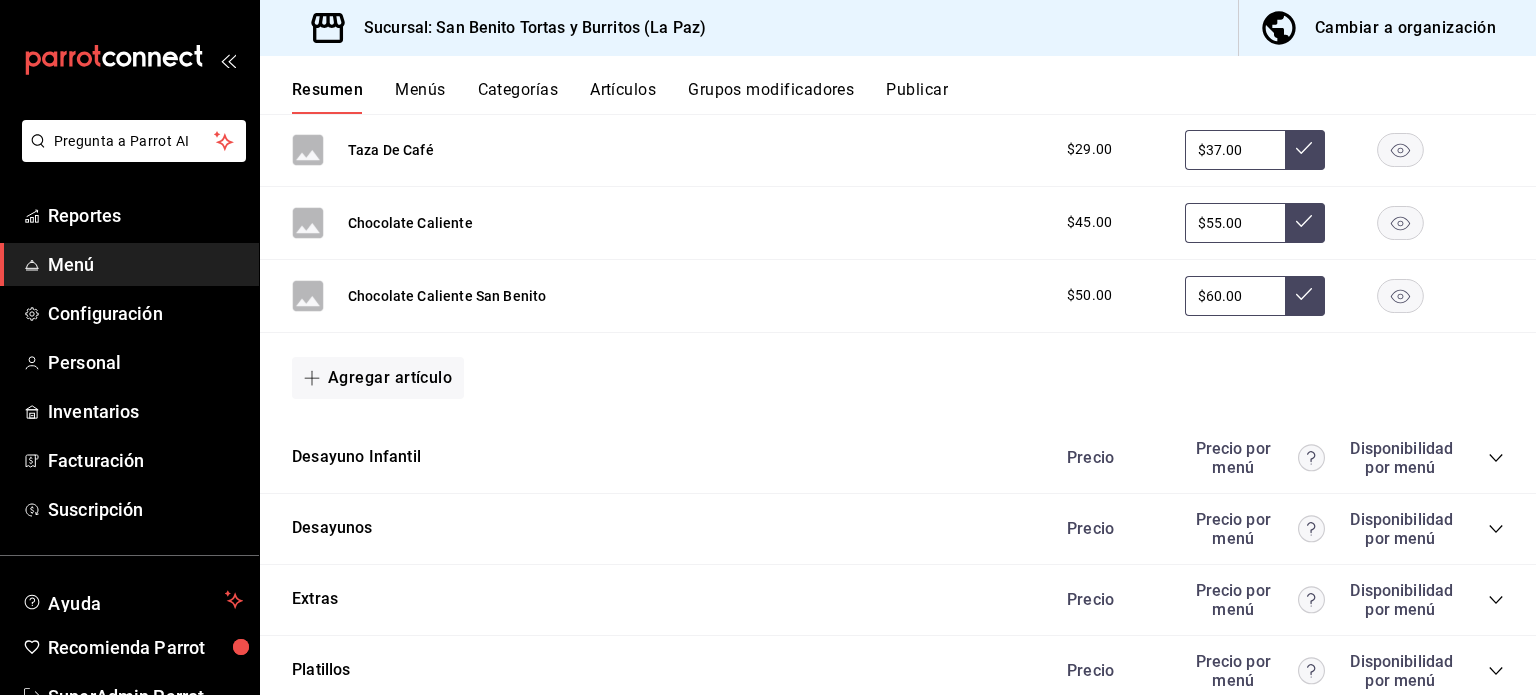 click 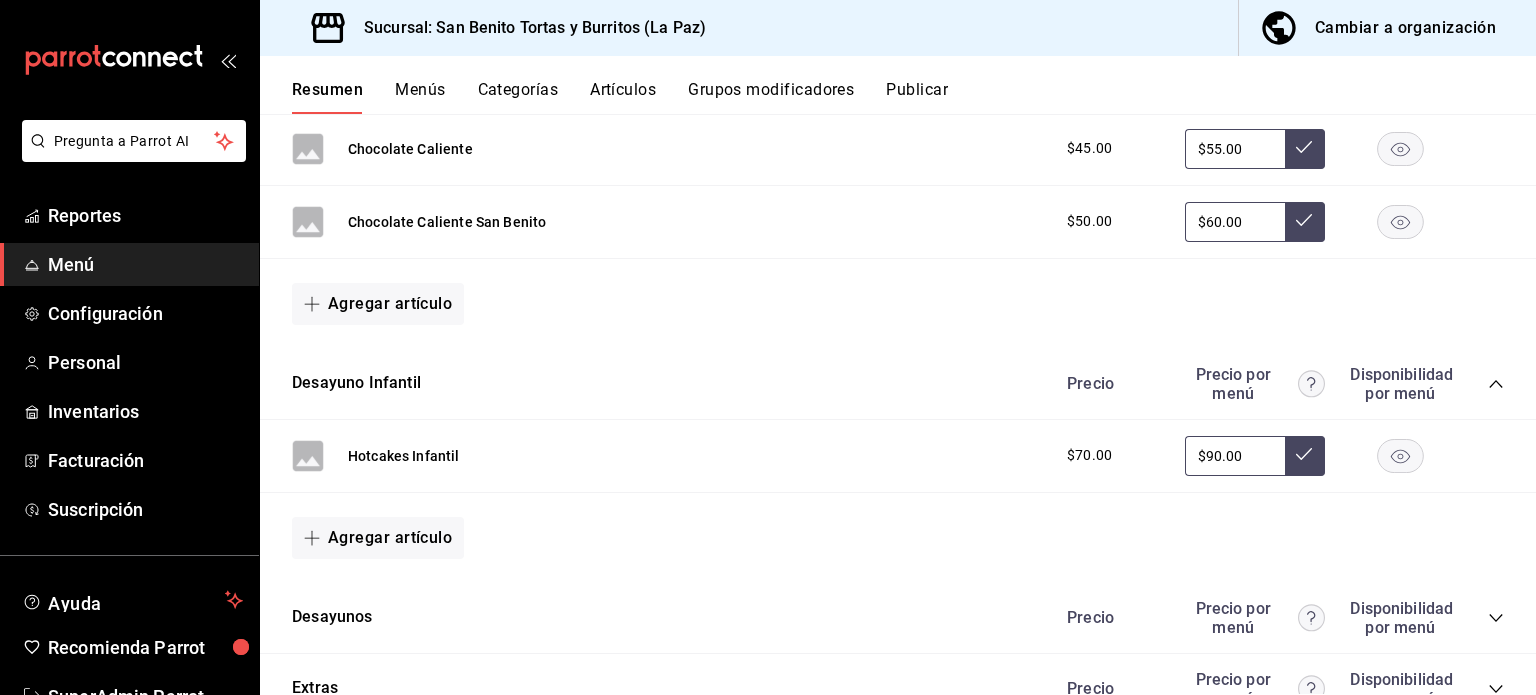 scroll, scrollTop: 3764, scrollLeft: 0, axis: vertical 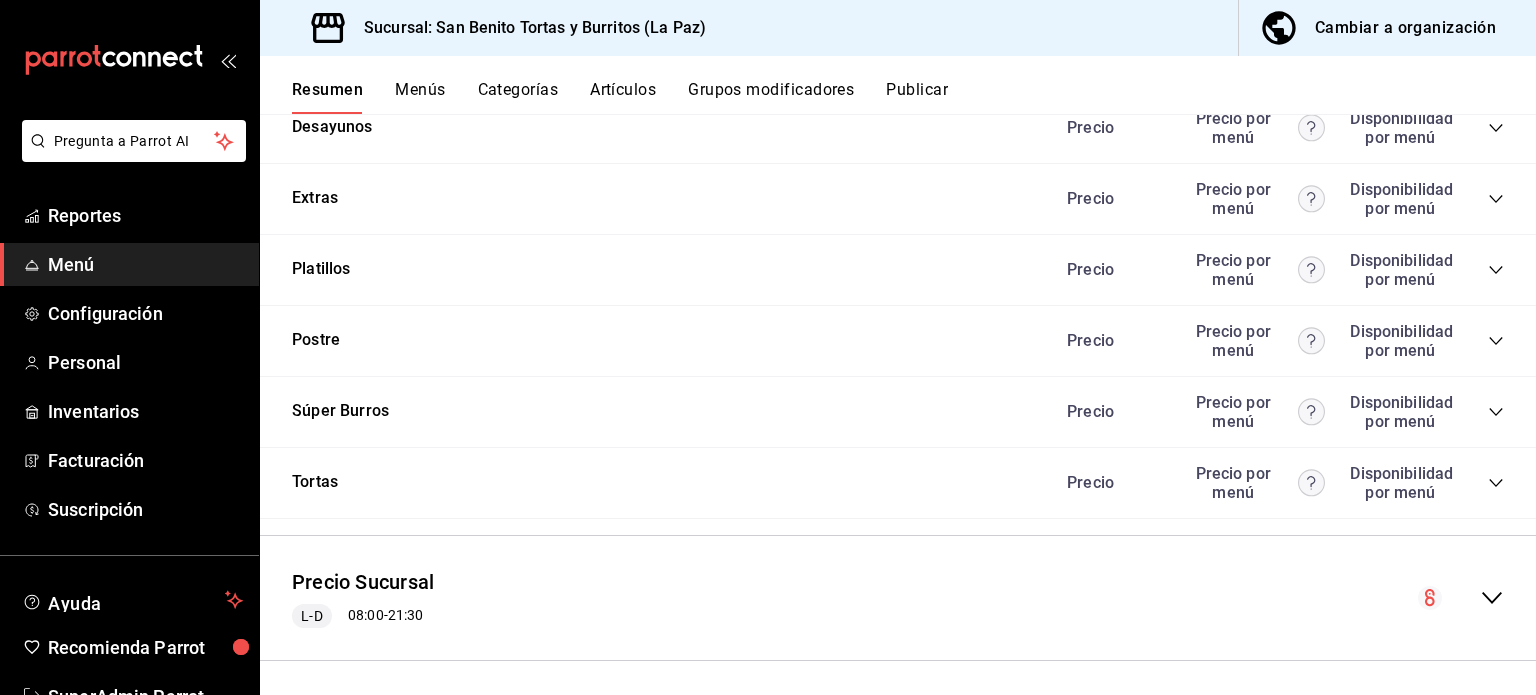 click 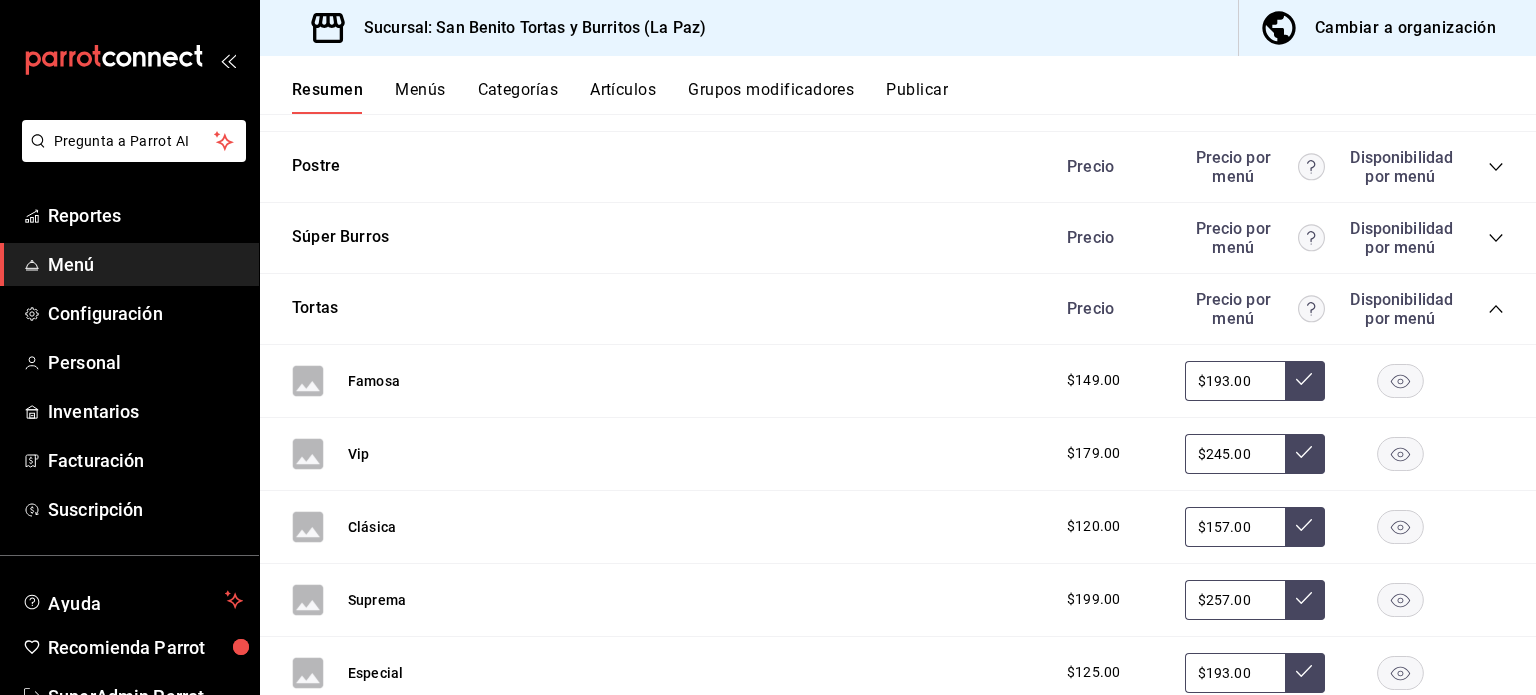 scroll, scrollTop: 3940, scrollLeft: 0, axis: vertical 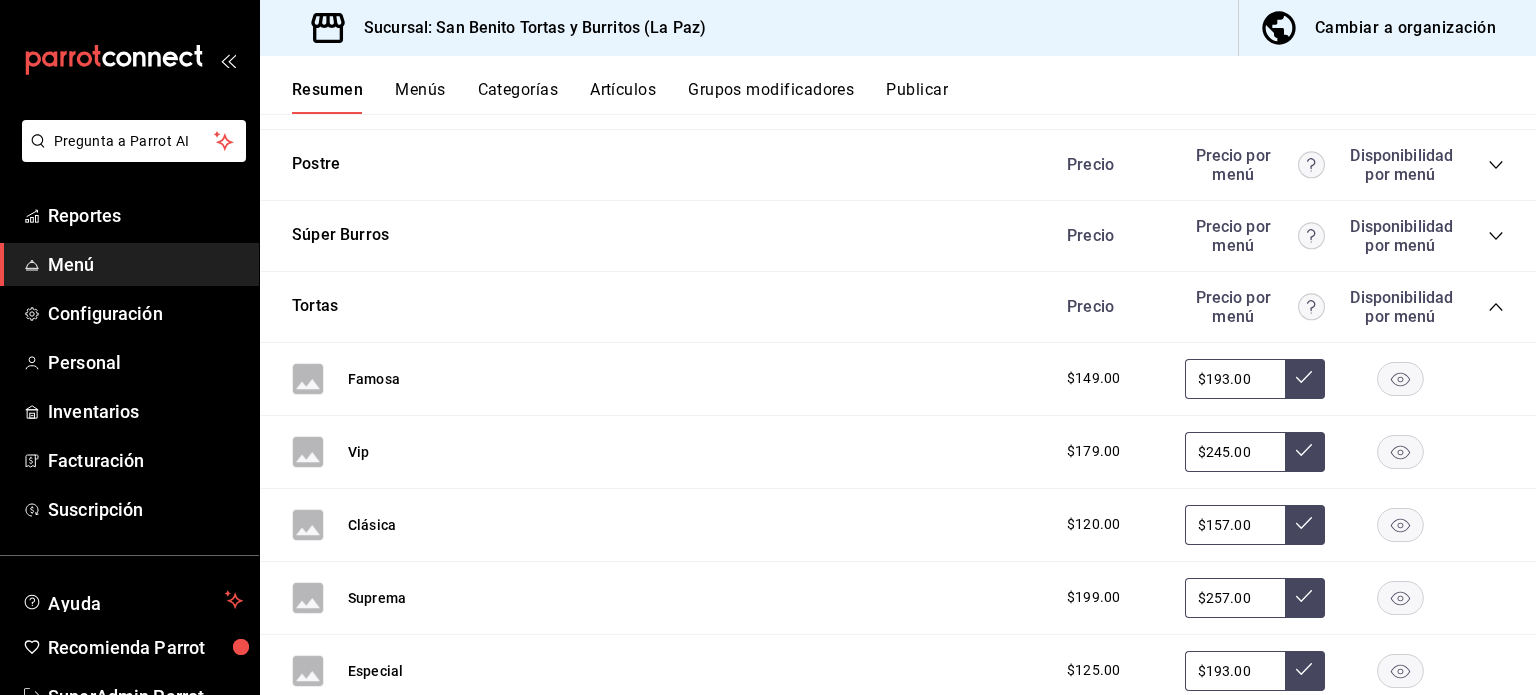 click 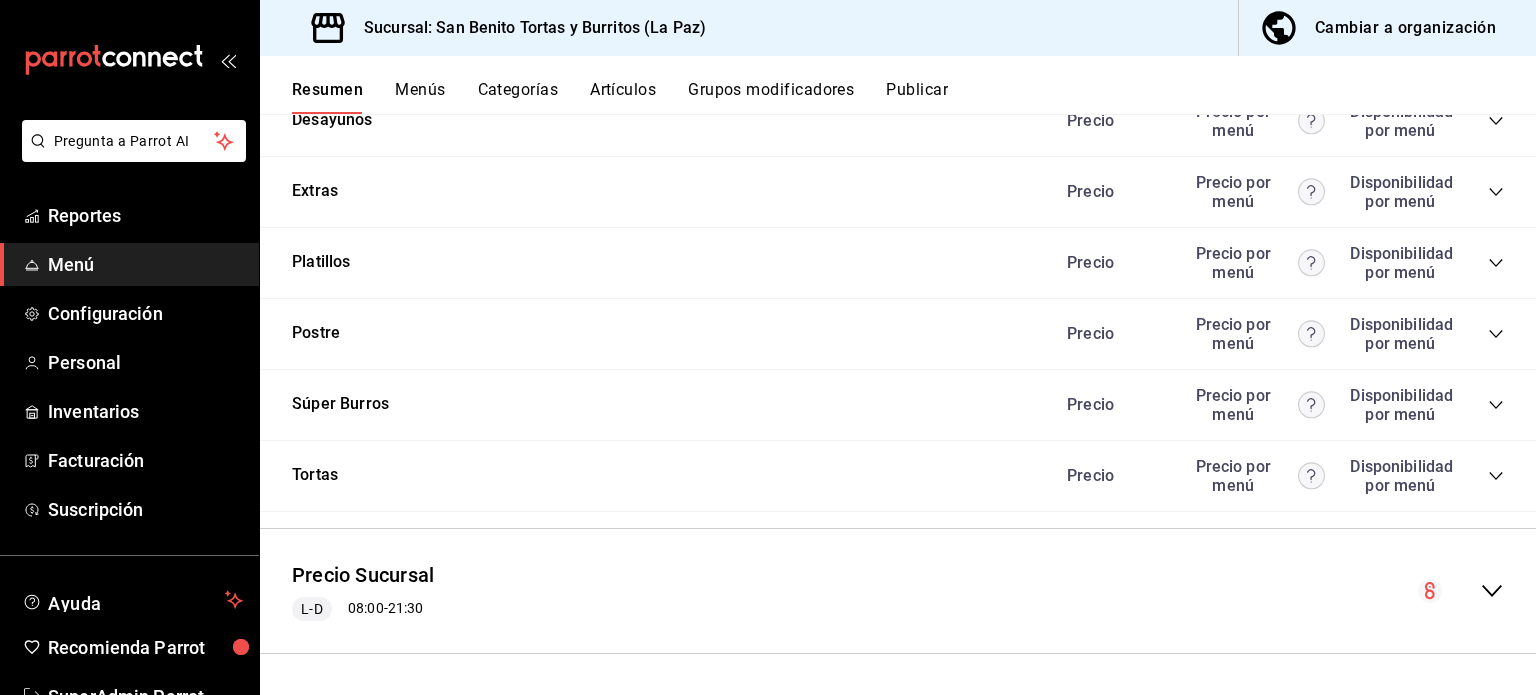 scroll, scrollTop: 3764, scrollLeft: 0, axis: vertical 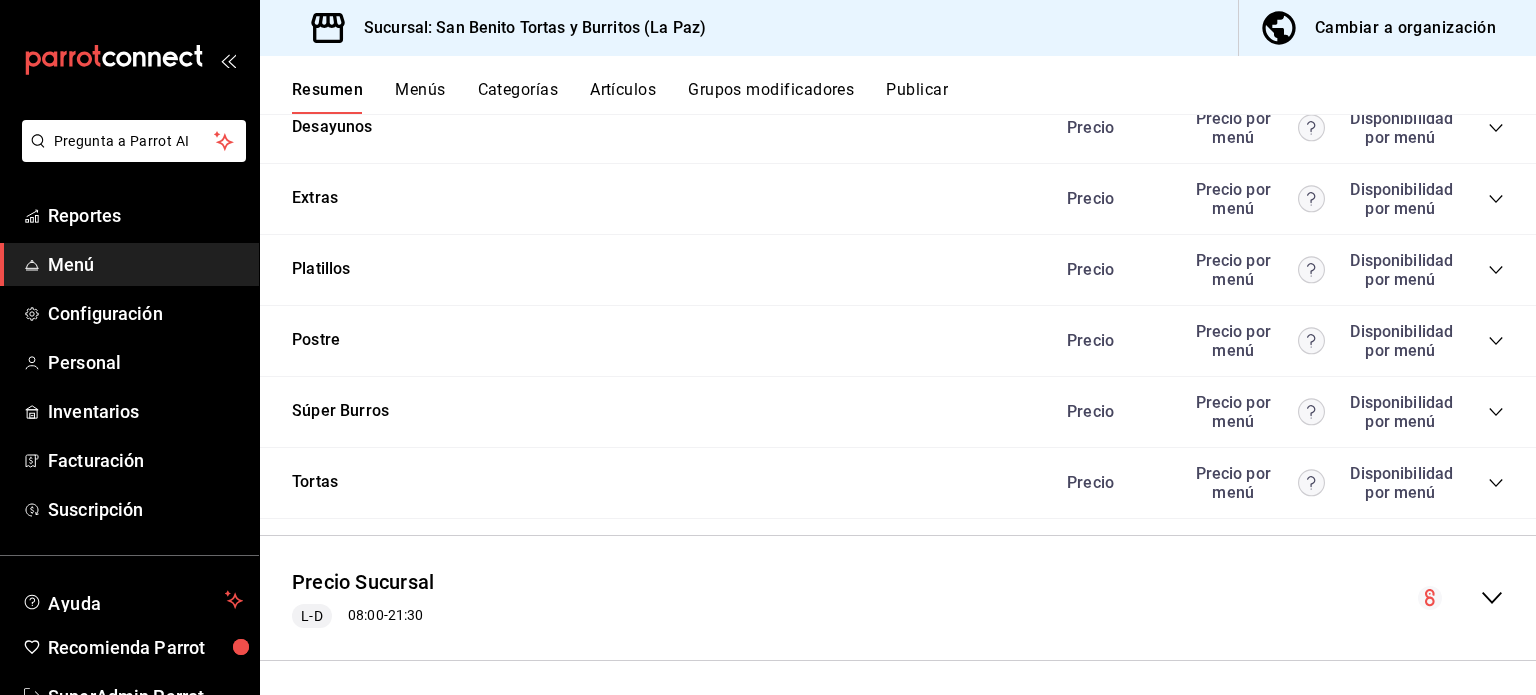 click 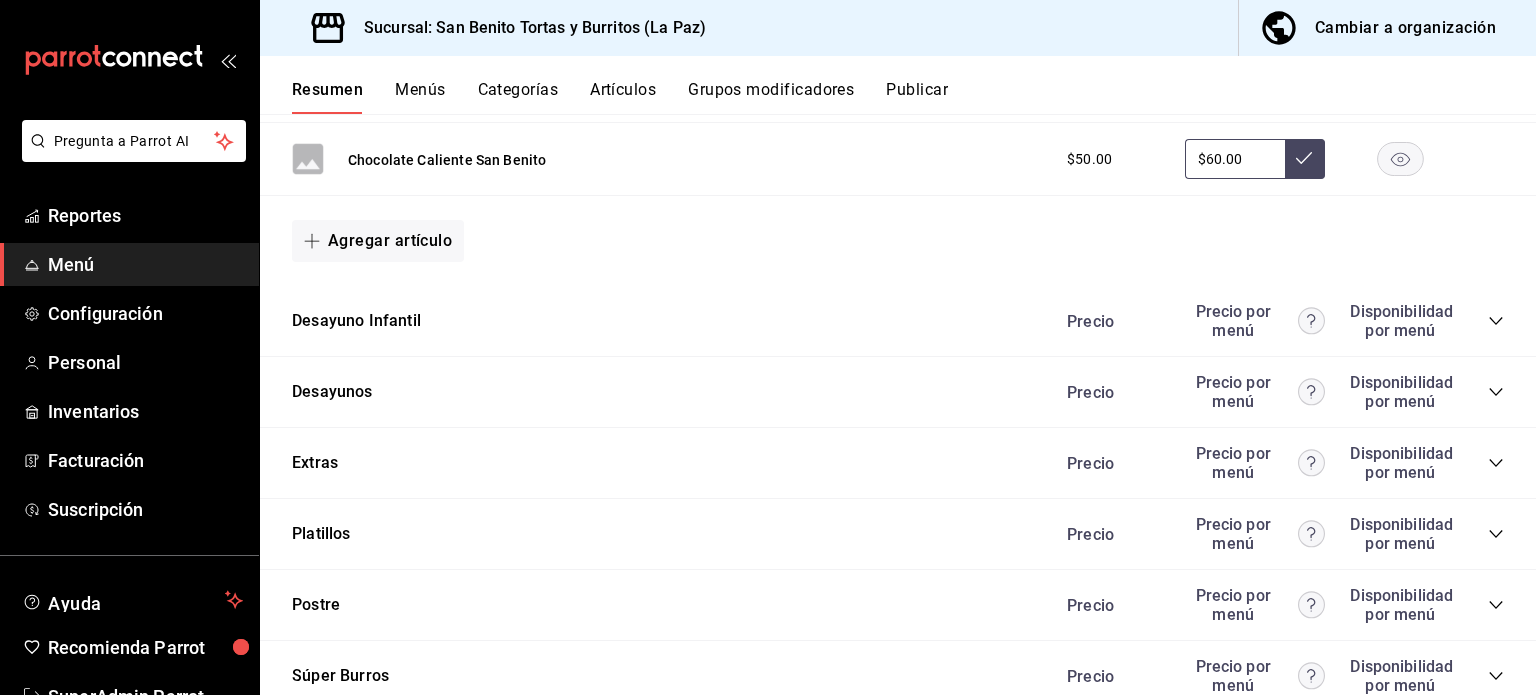 scroll, scrollTop: 7482, scrollLeft: 0, axis: vertical 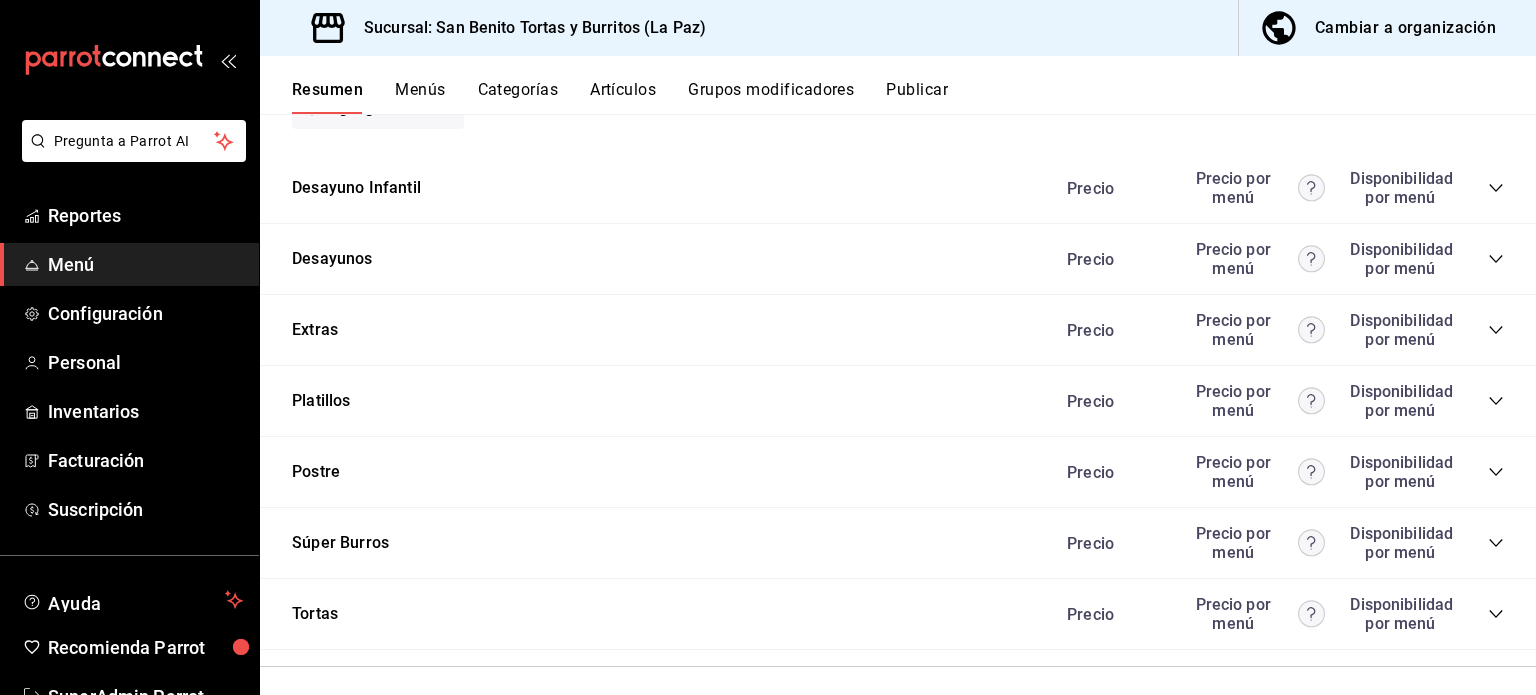 click 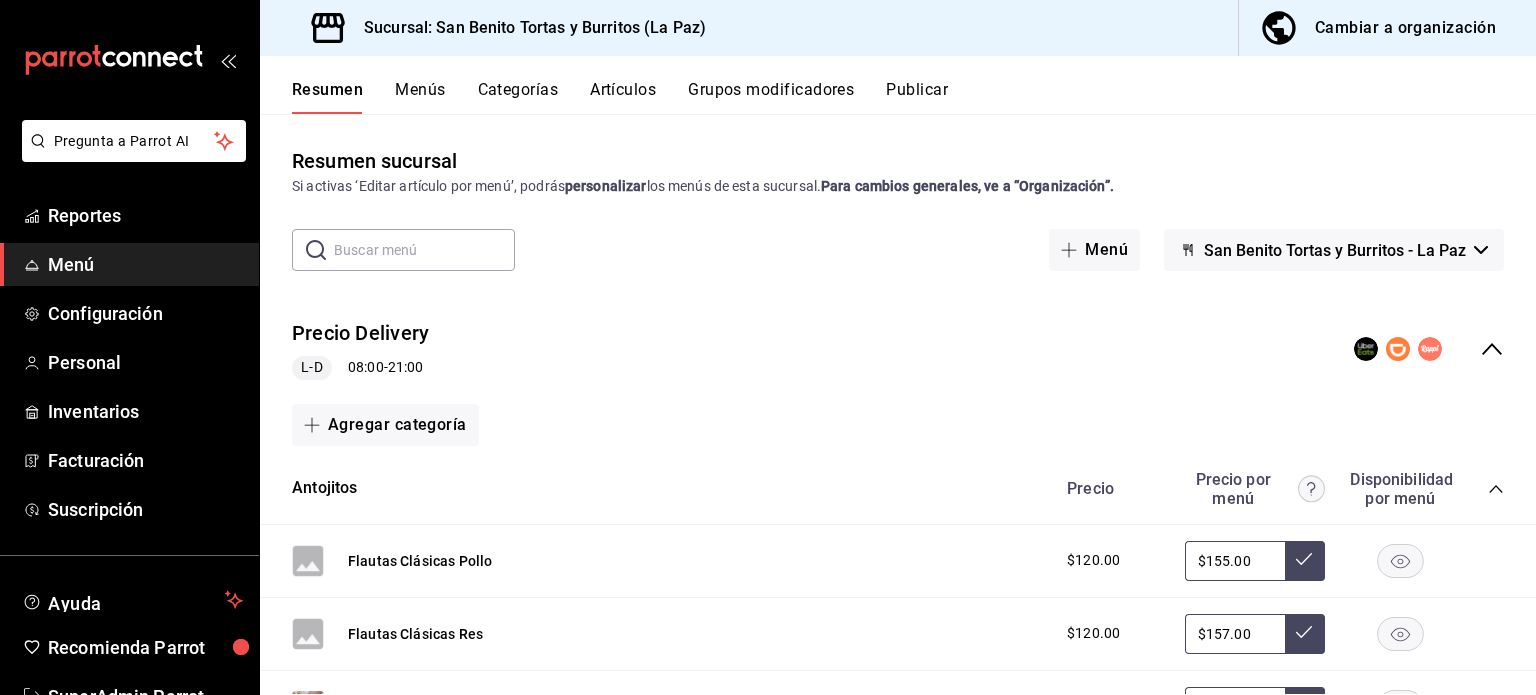 scroll, scrollTop: 72, scrollLeft: 0, axis: vertical 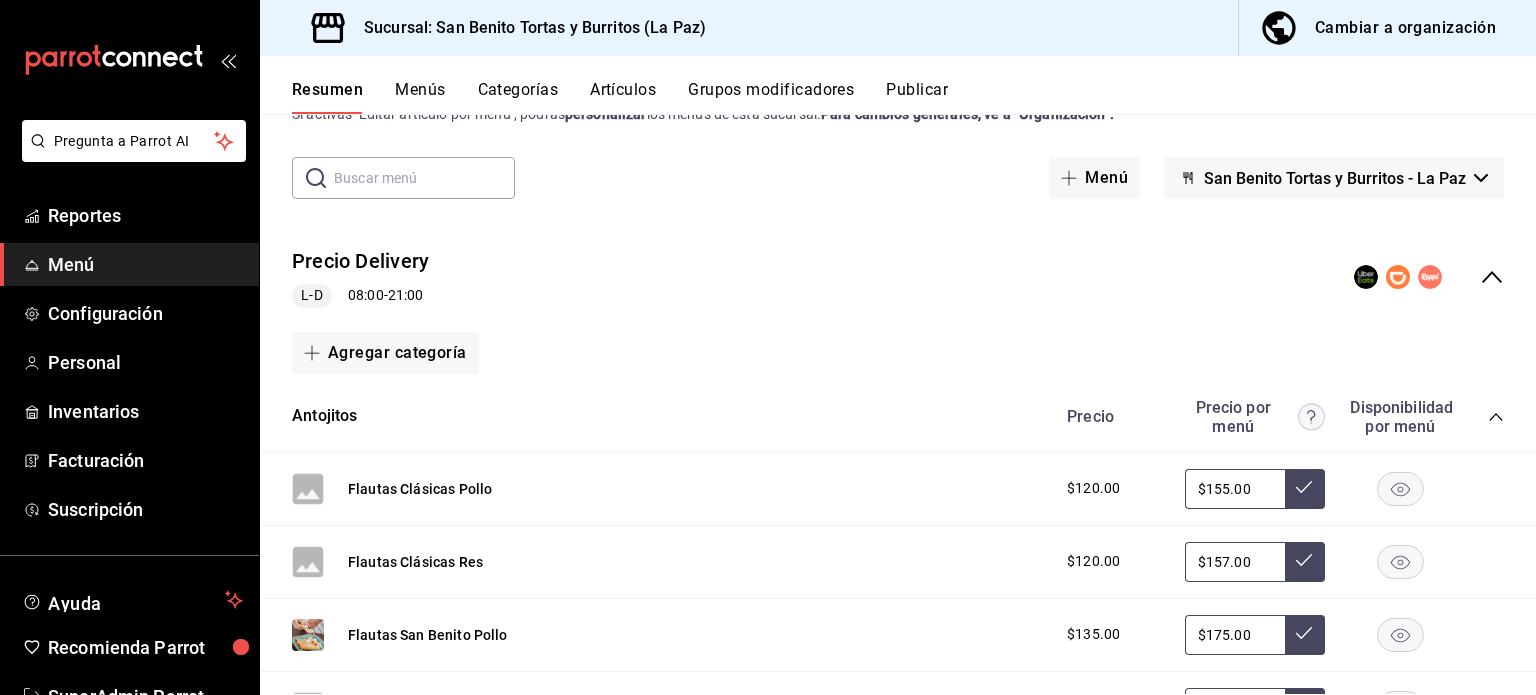 click 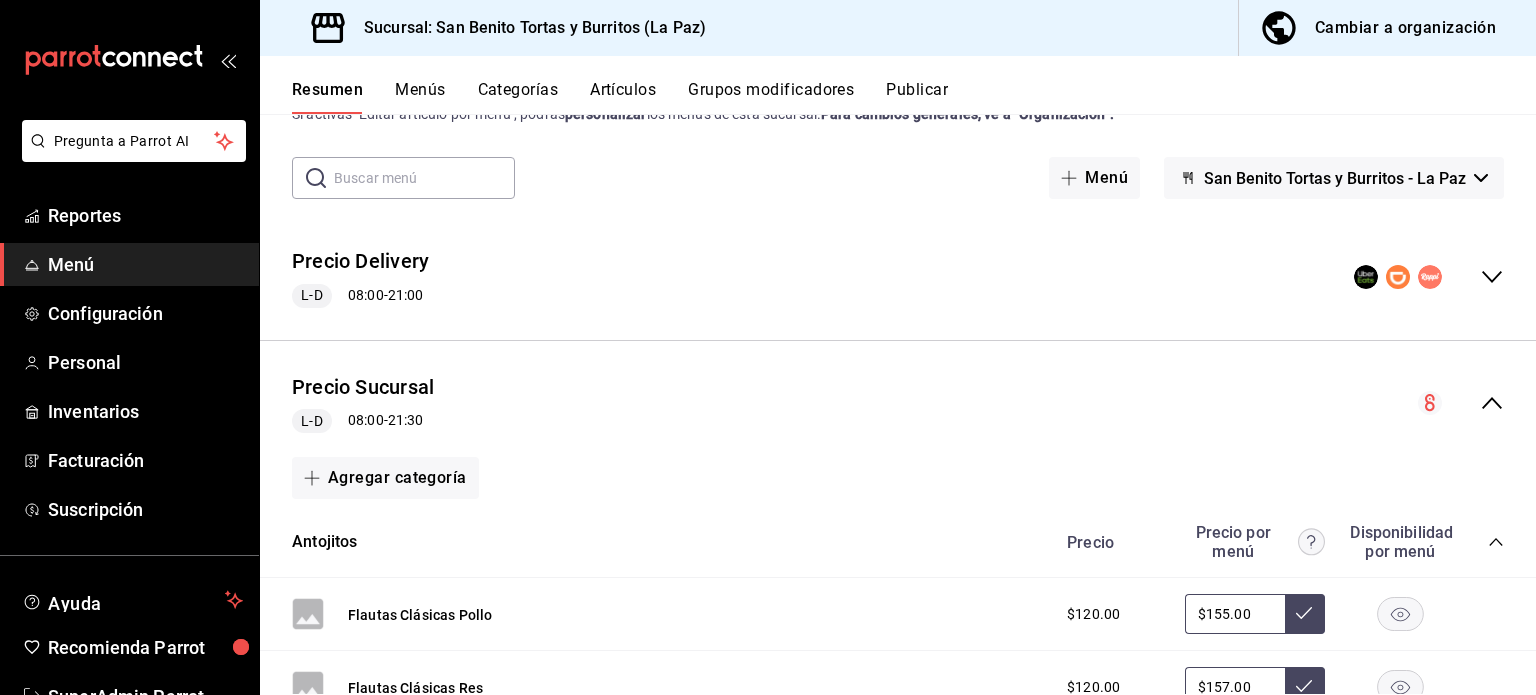 click 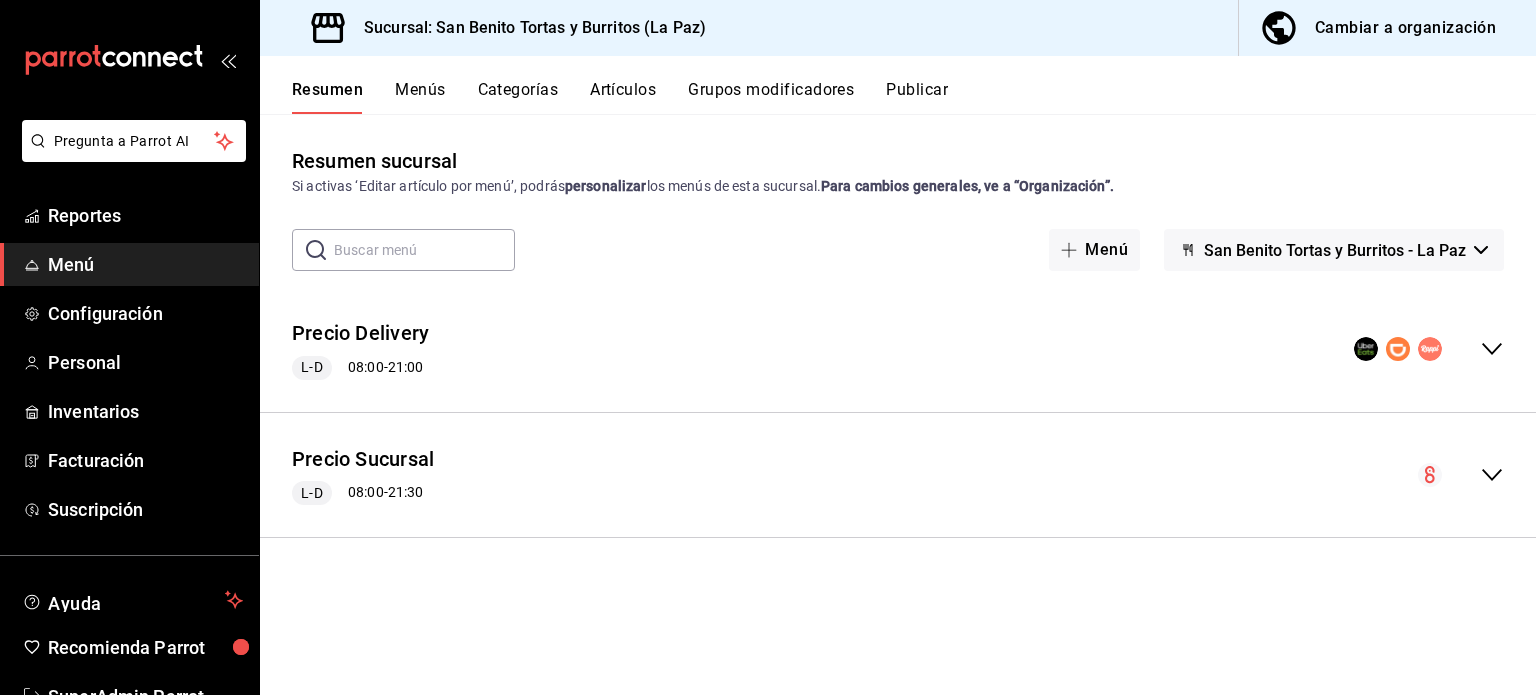 scroll, scrollTop: 0, scrollLeft: 0, axis: both 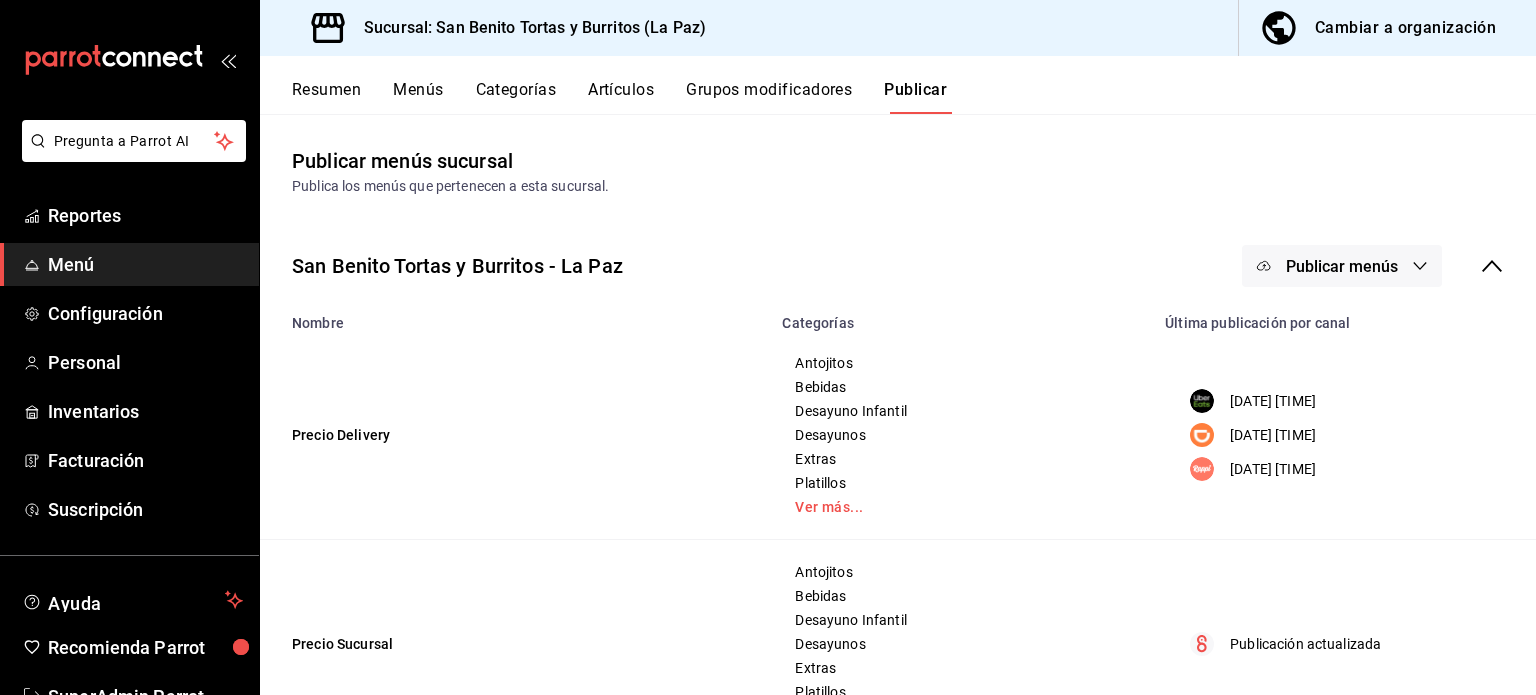 click on "Publicar menús" at bounding box center (1342, 266) 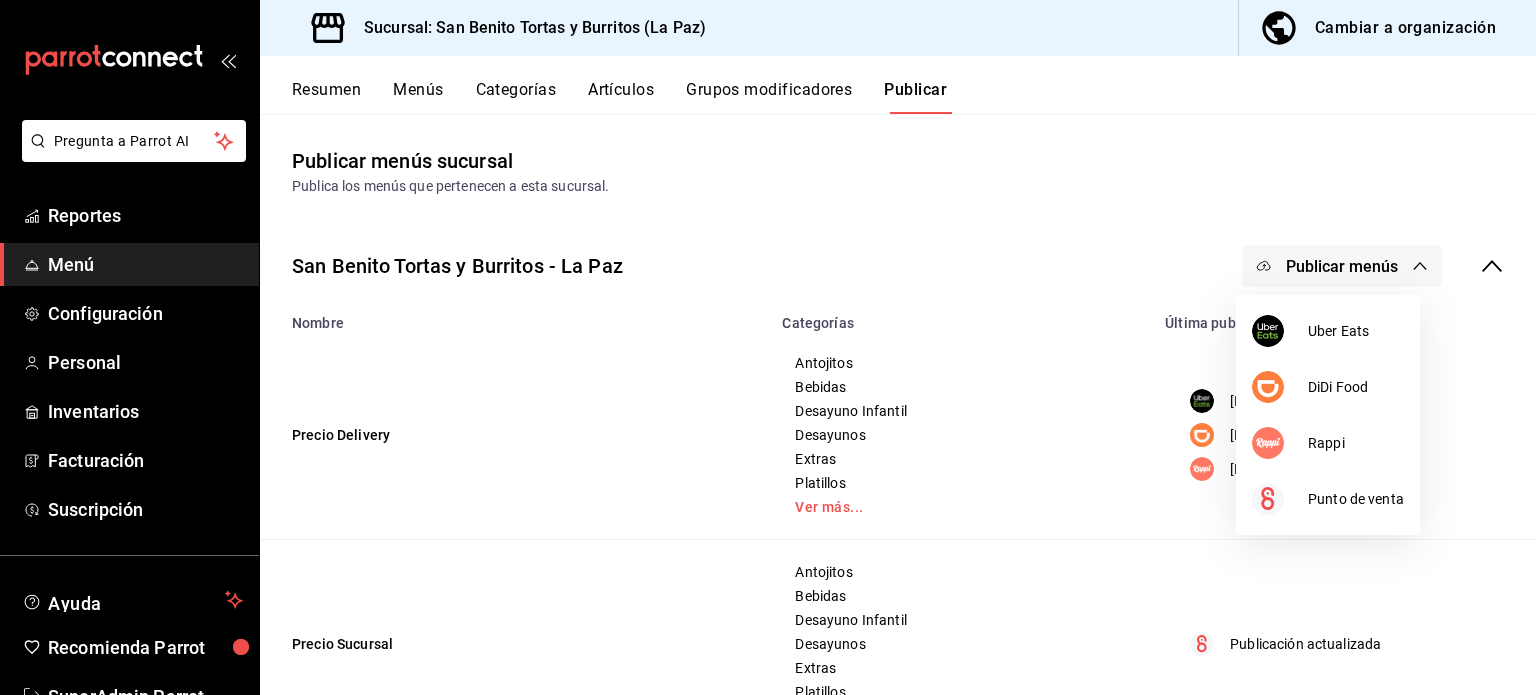 click at bounding box center [768, 347] 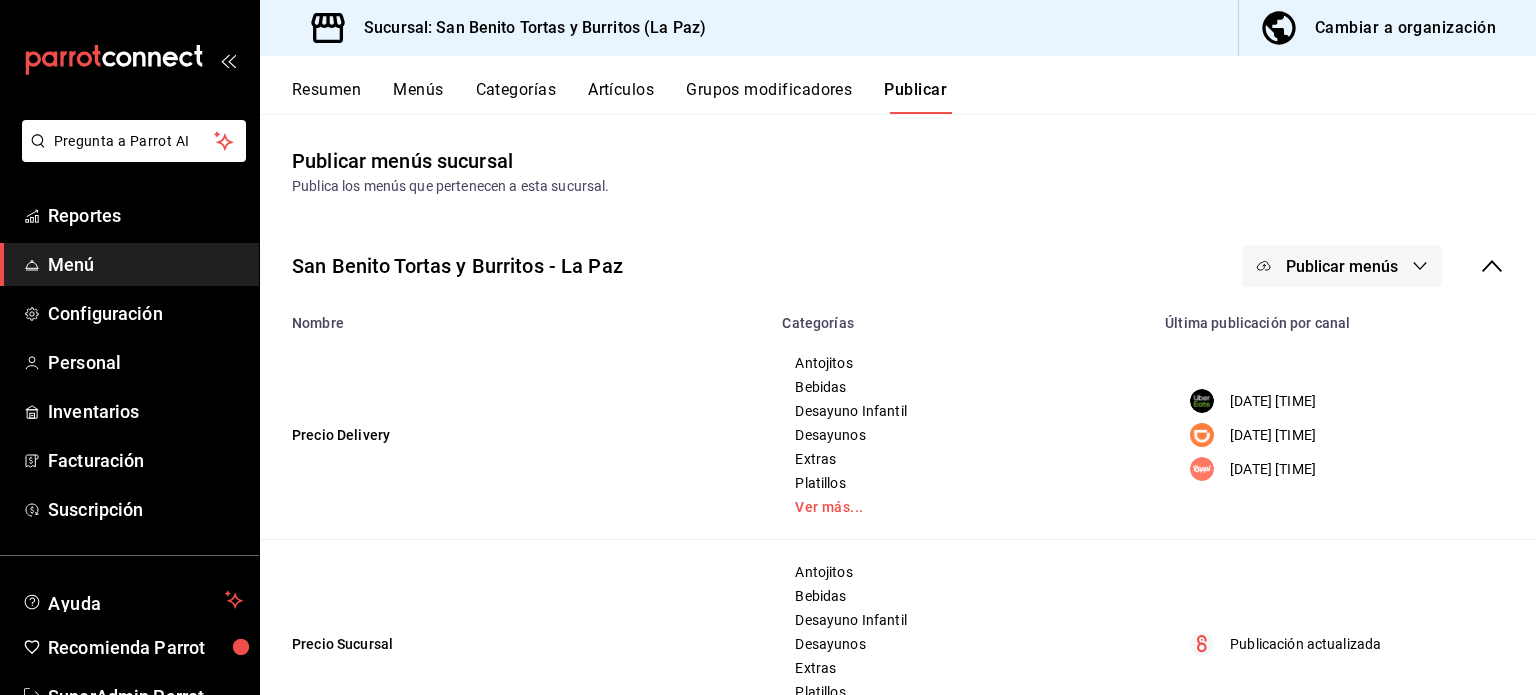 click on "Resumen" at bounding box center [326, 97] 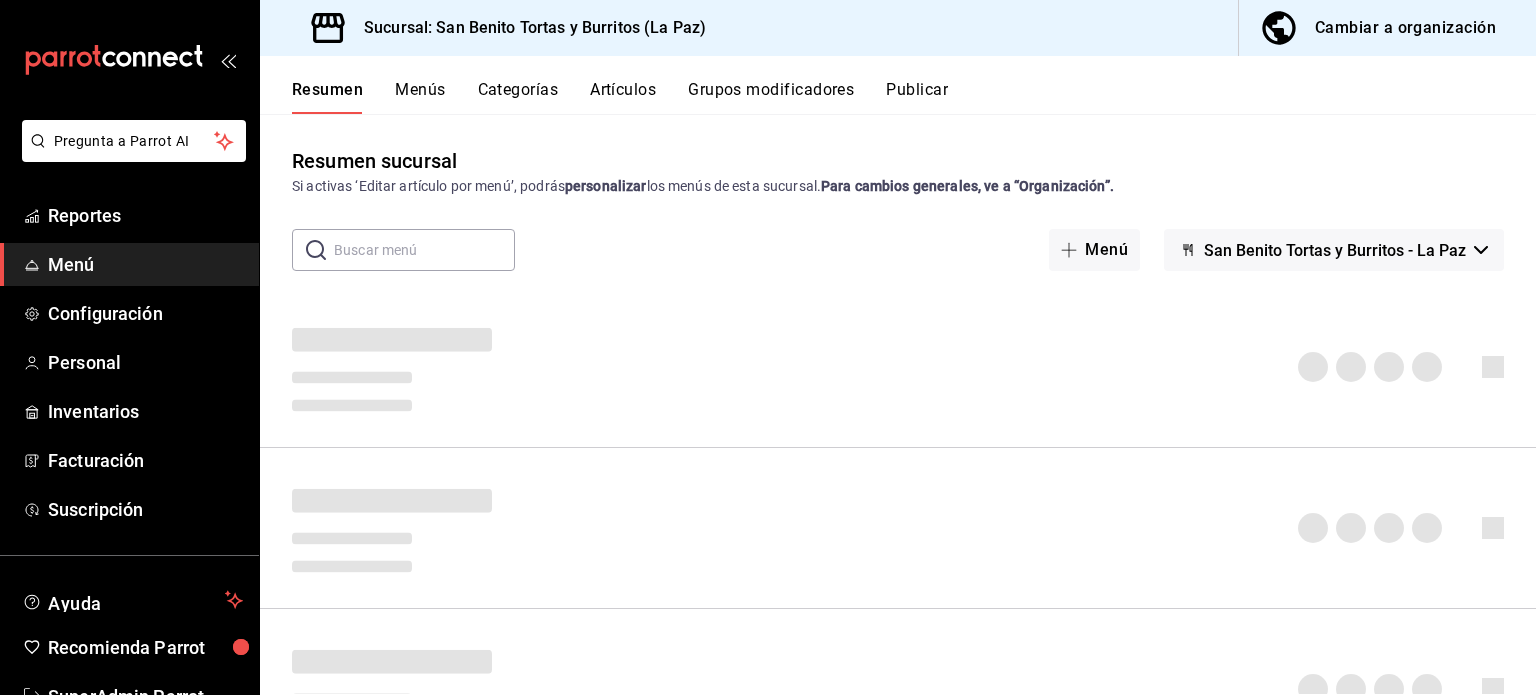 drag, startPoint x: 328, startPoint y: 95, endPoint x: 403, endPoint y: 245, distance: 167.7051 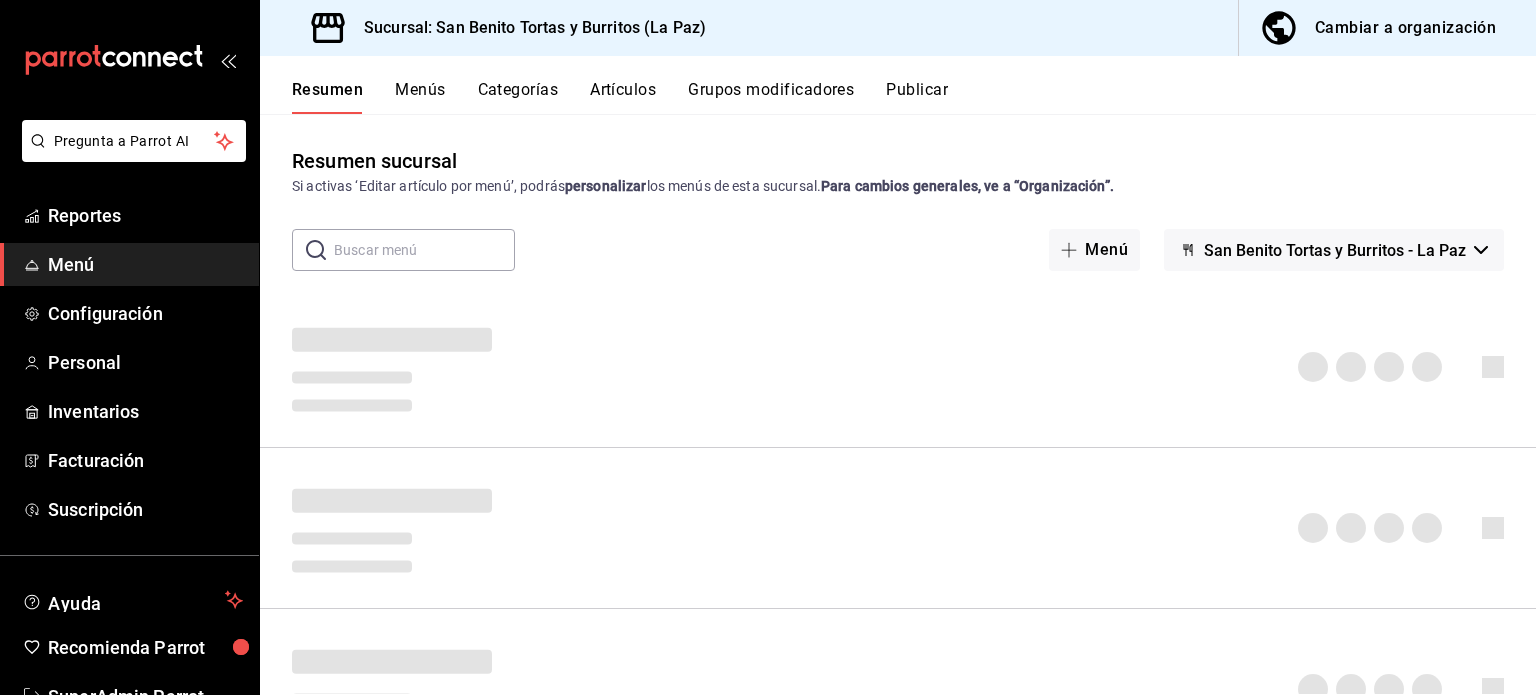 click on "Resumen Menús Categorías Artículos Grupos modificadores Publicar Resumen sucursal Si activas ‘Editar artículo por menú’, podrás  personalizar  los menús de esta sucursal.  Para cambios generales, ve a “Organización”. ​ ​ Menú San Benito Tortas y Burritos - [CITY]" at bounding box center [898, 375] 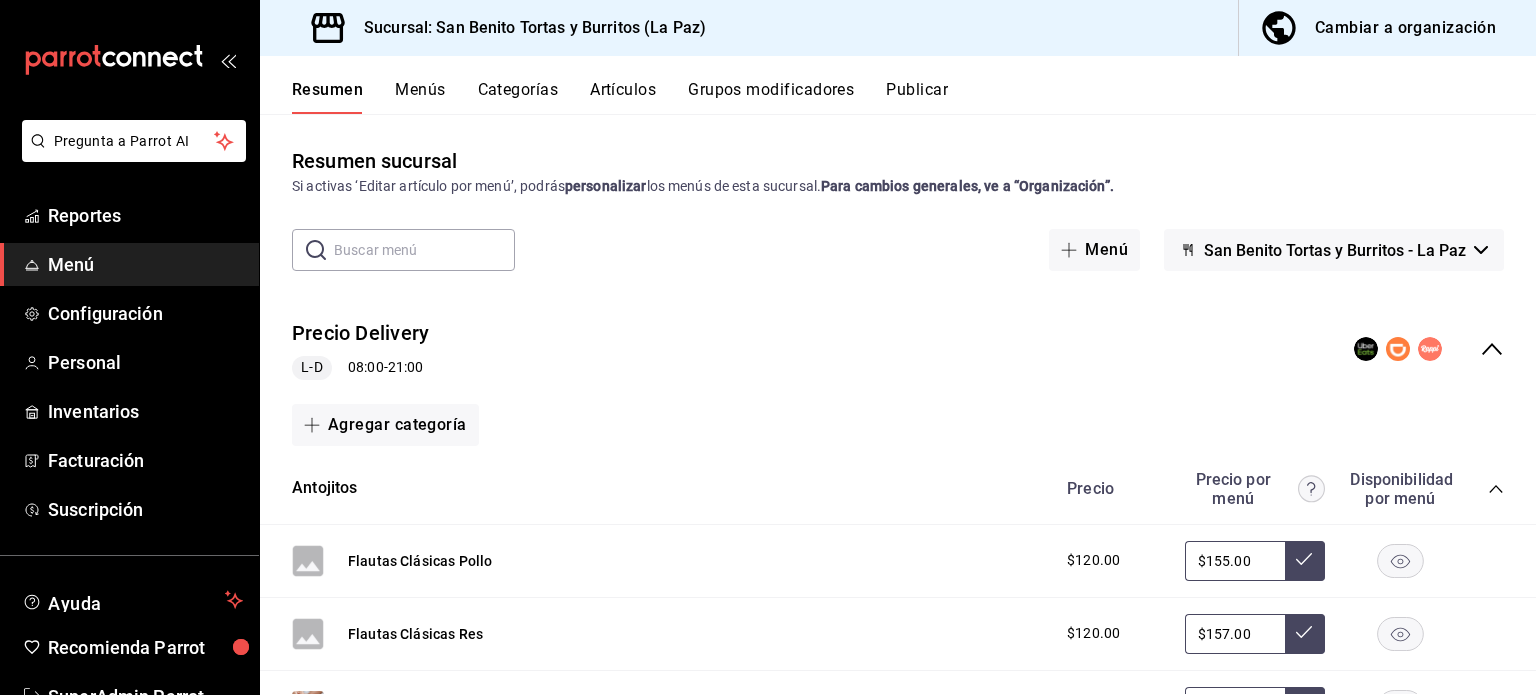 scroll, scrollTop: 48, scrollLeft: 0, axis: vertical 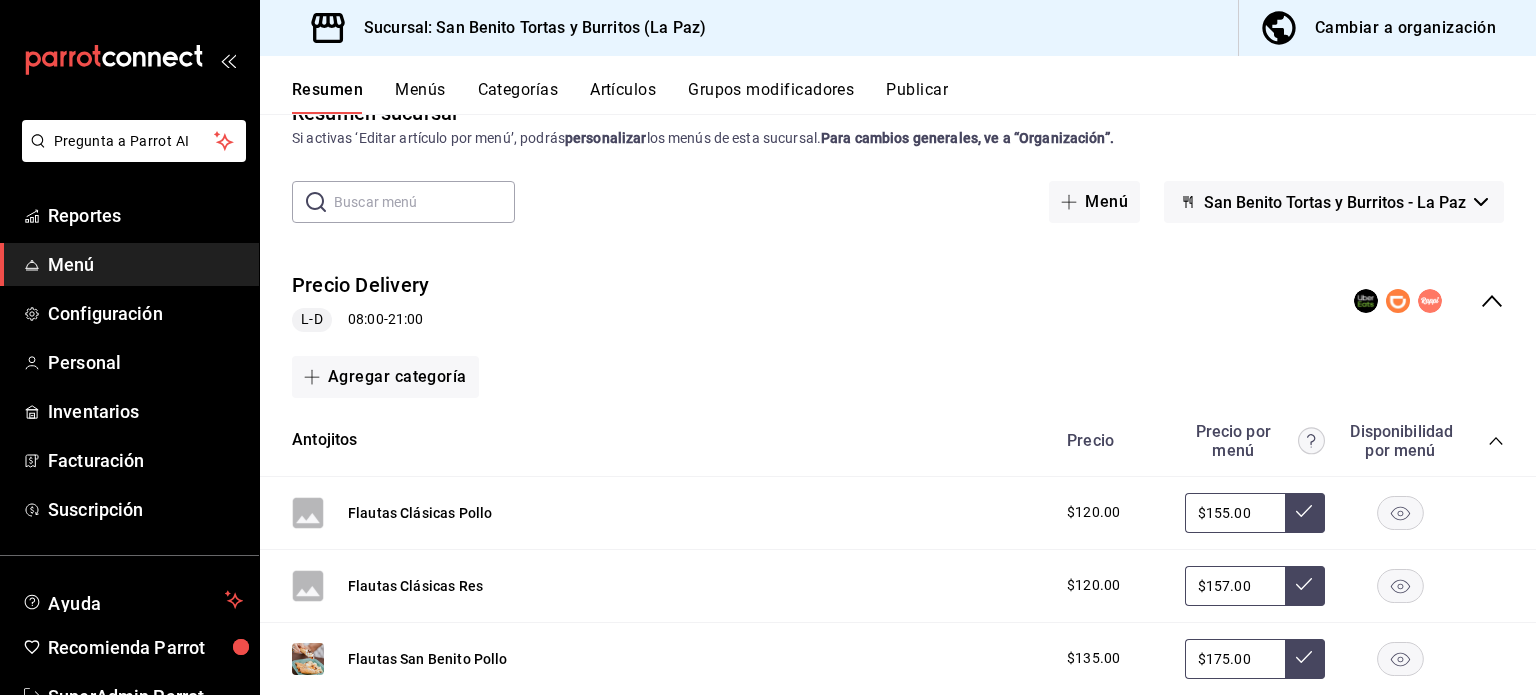 click 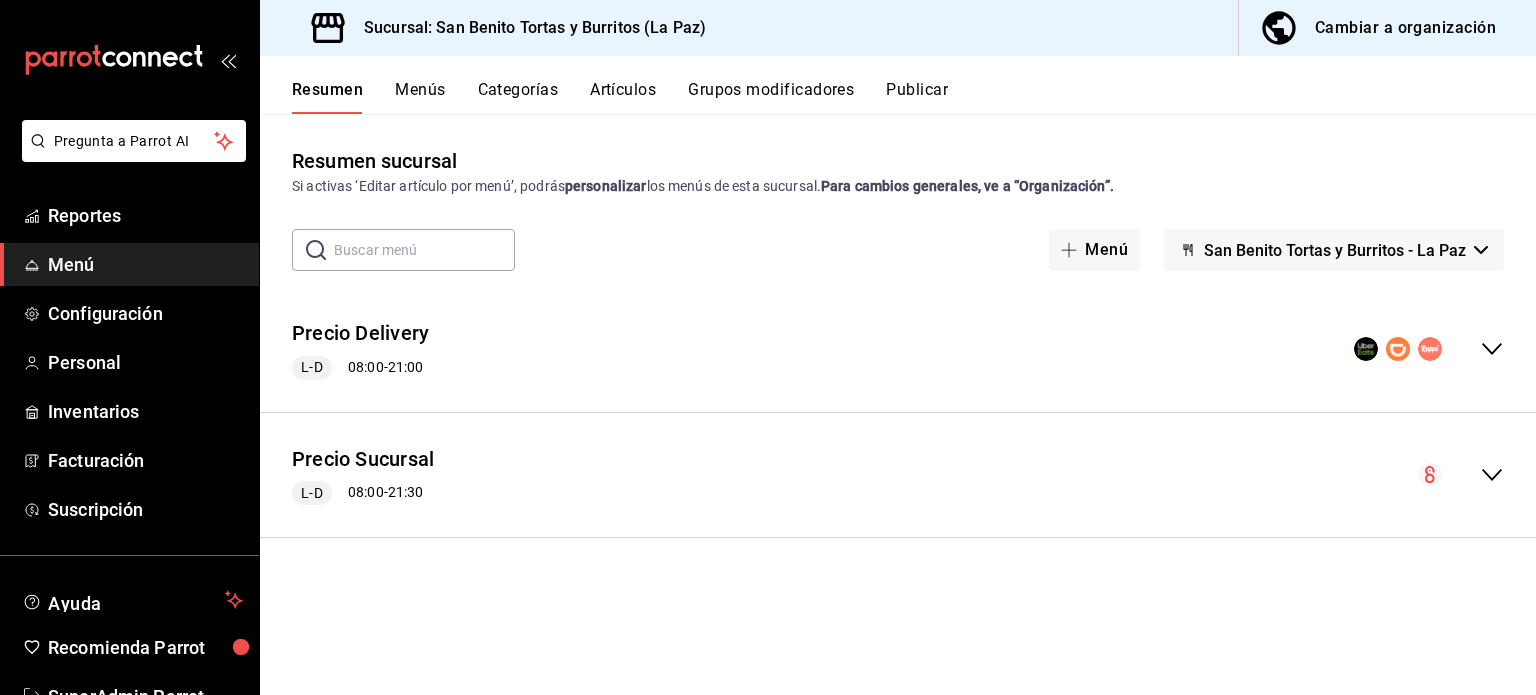 scroll, scrollTop: 0, scrollLeft: 0, axis: both 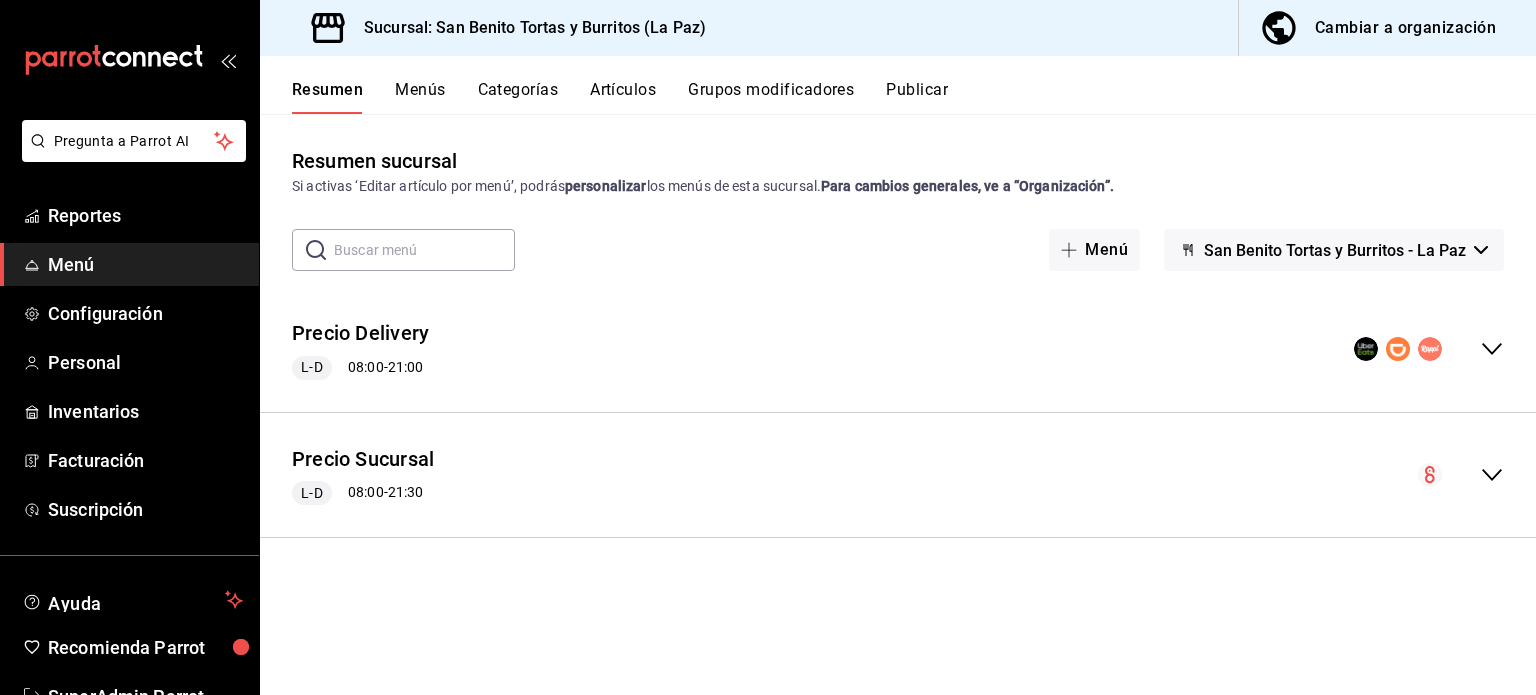 click 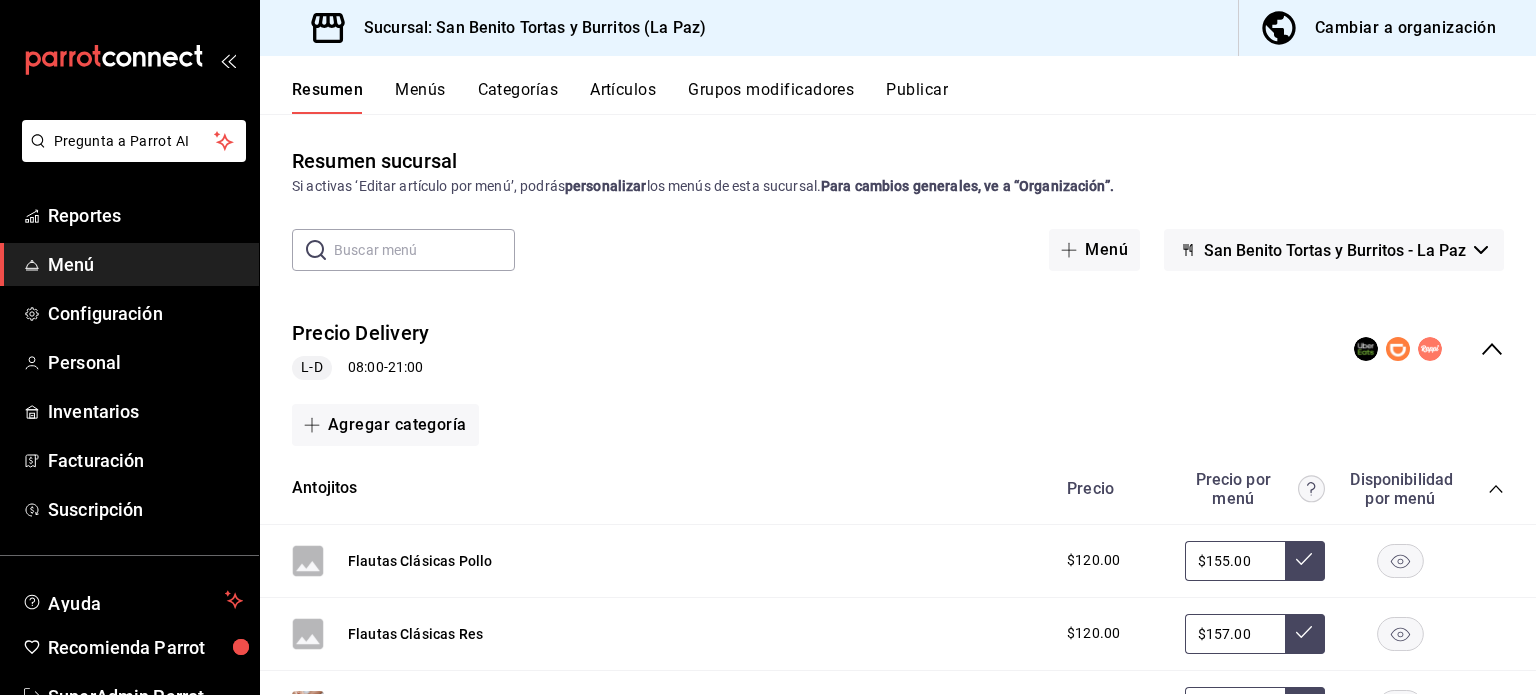 click 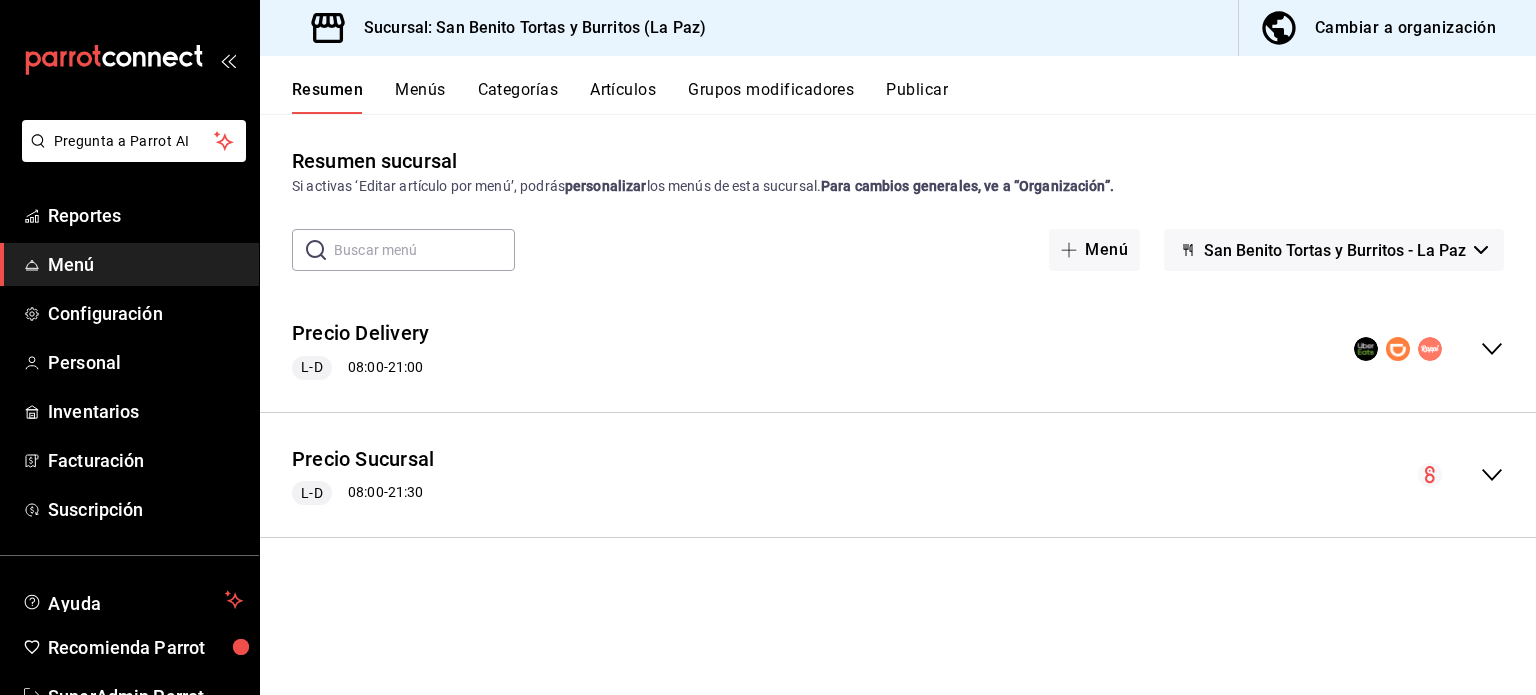 click on "Precio Sucursal L-D 08:00  -  21:30" at bounding box center [898, 475] 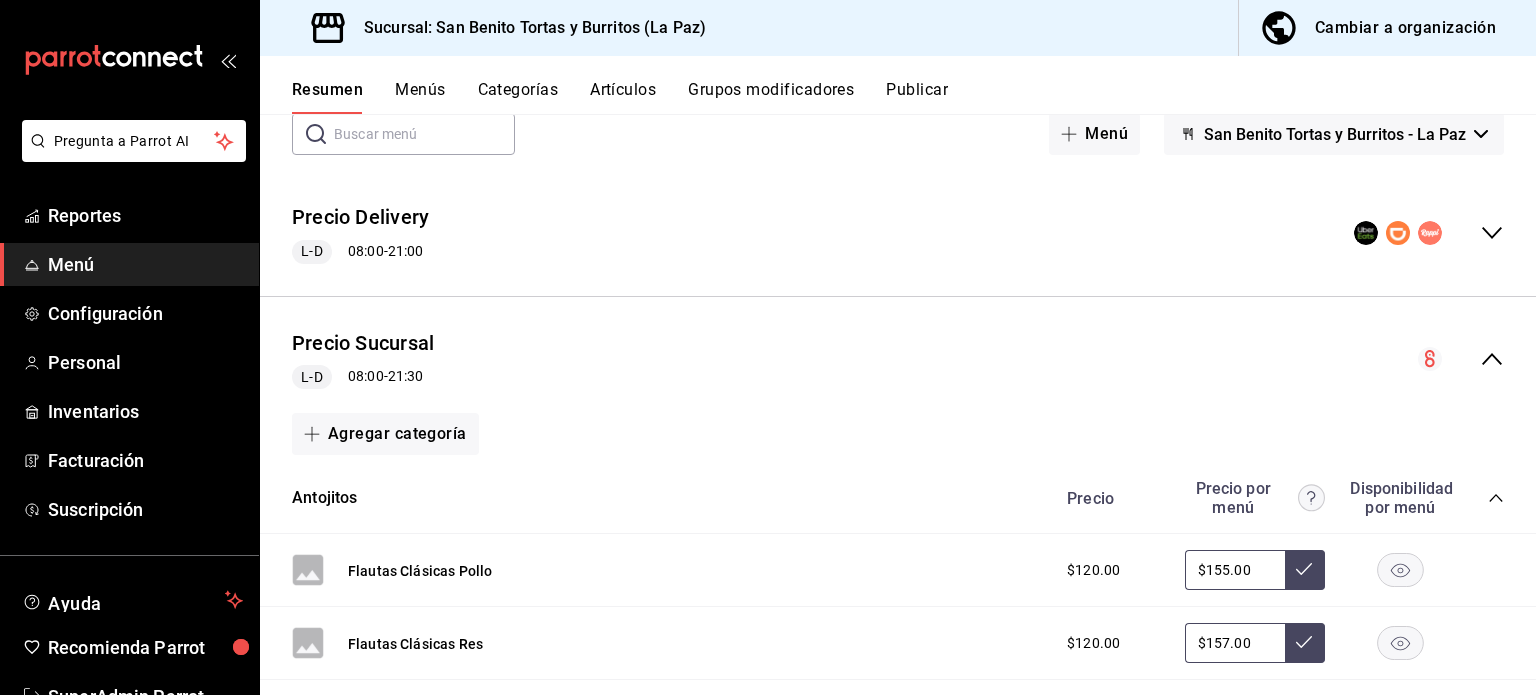 scroll, scrollTop: 116, scrollLeft: 0, axis: vertical 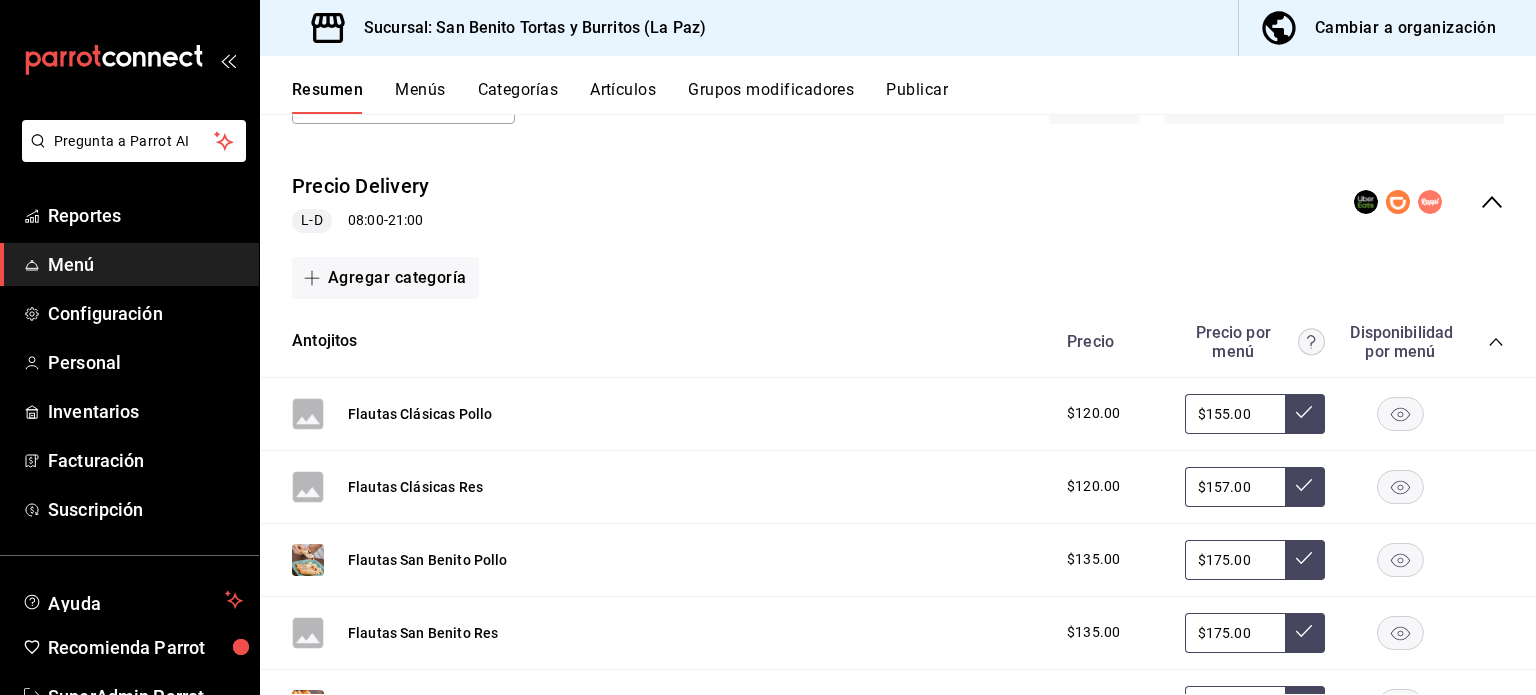 click 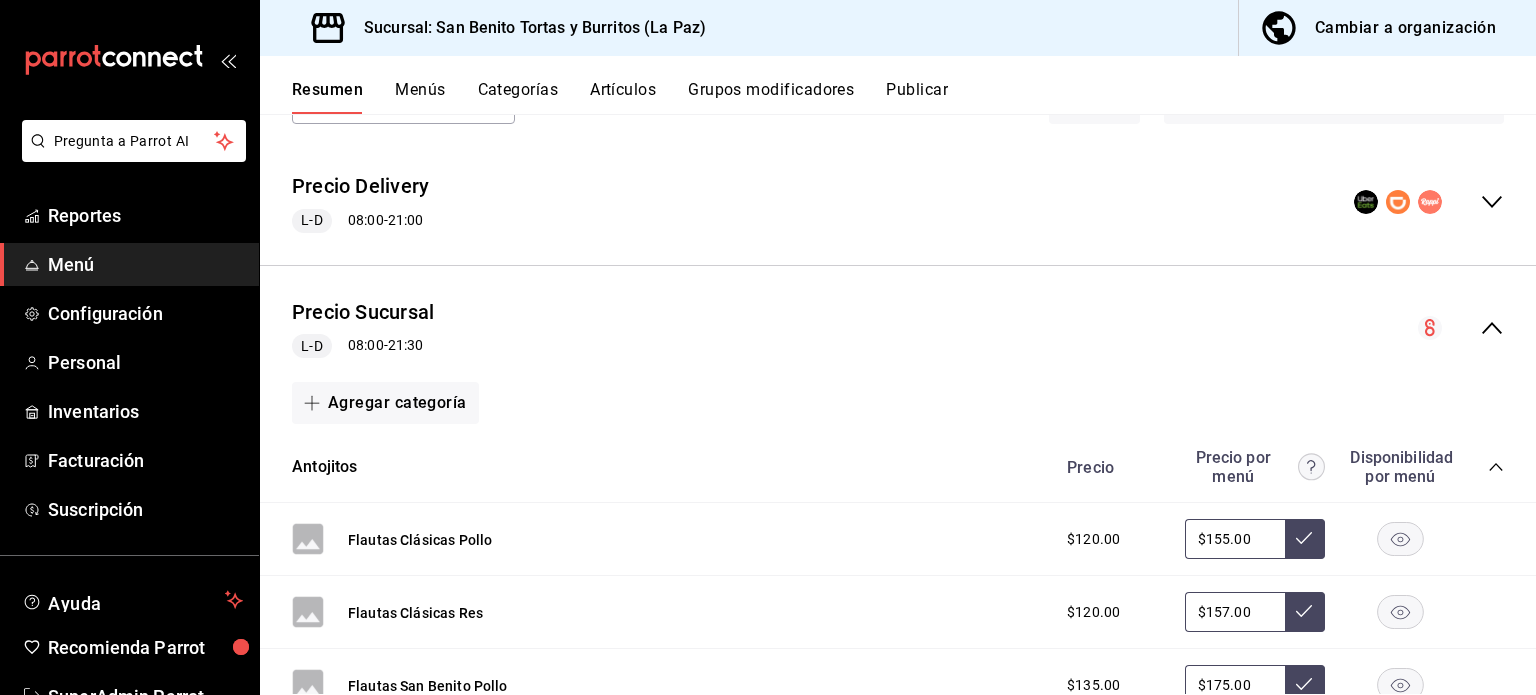 click 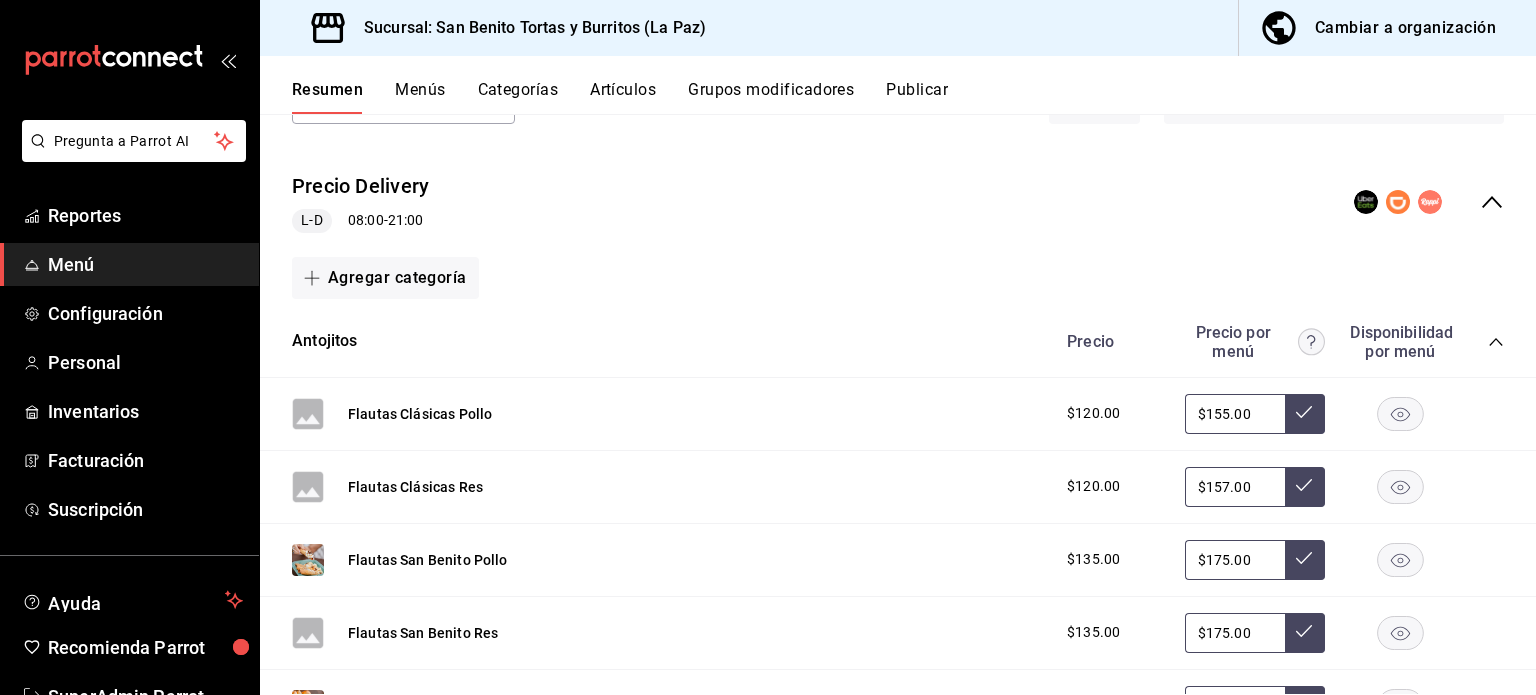 click 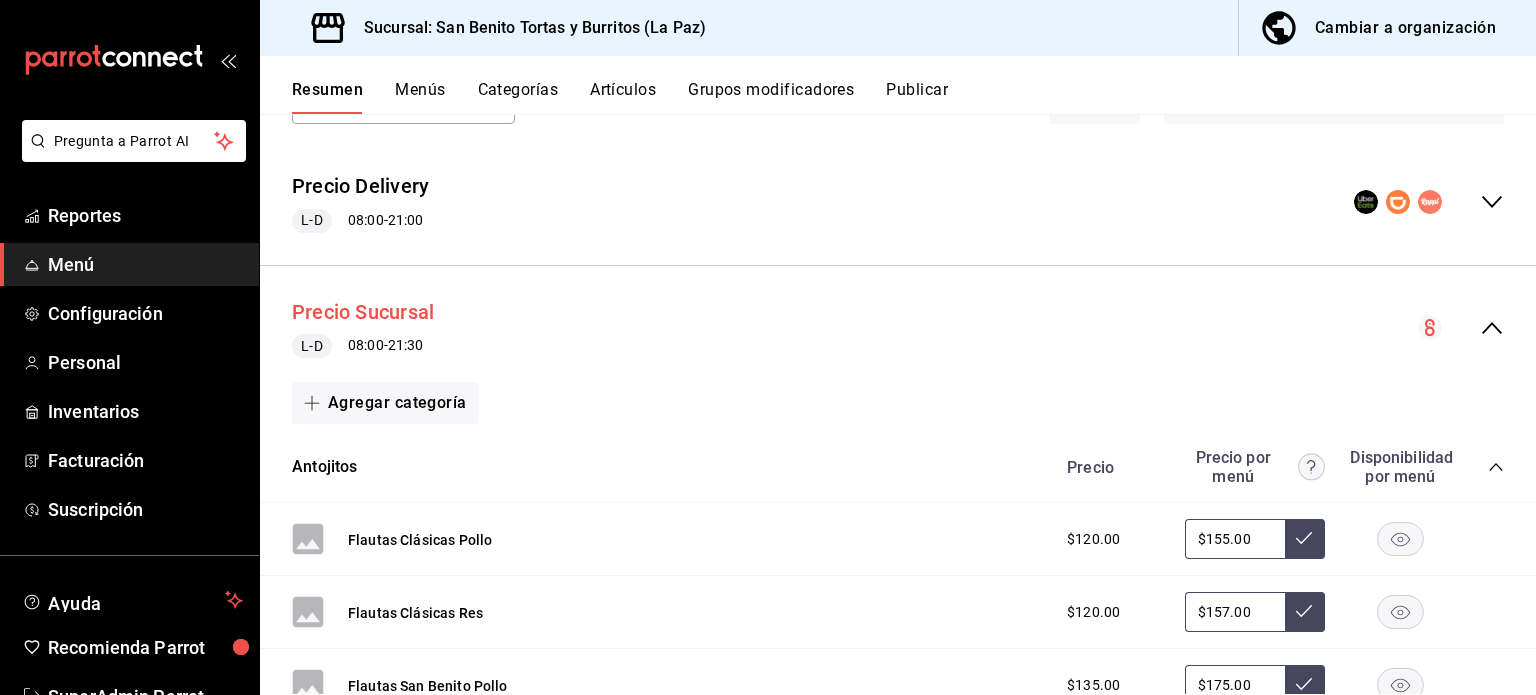 click on "Precio Sucursal" at bounding box center (363, 312) 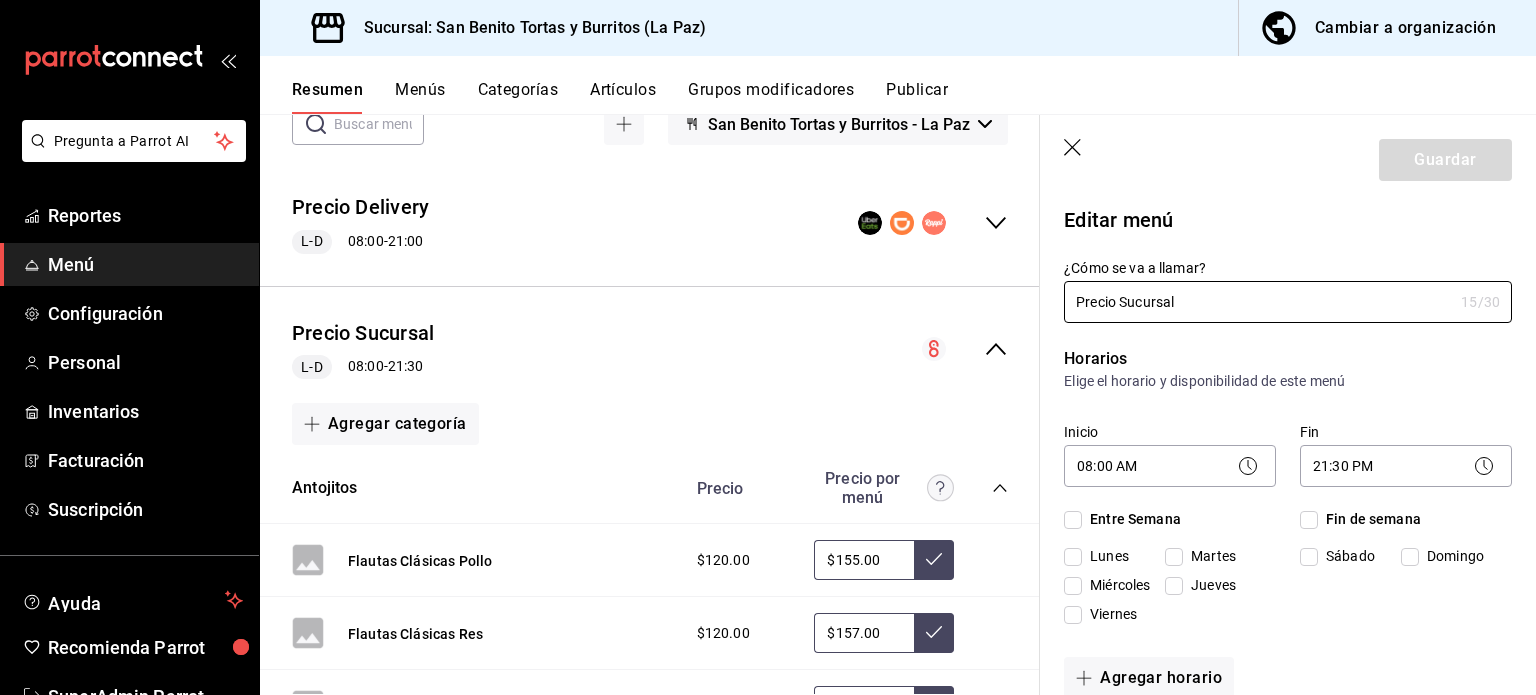 checkbox on "true" 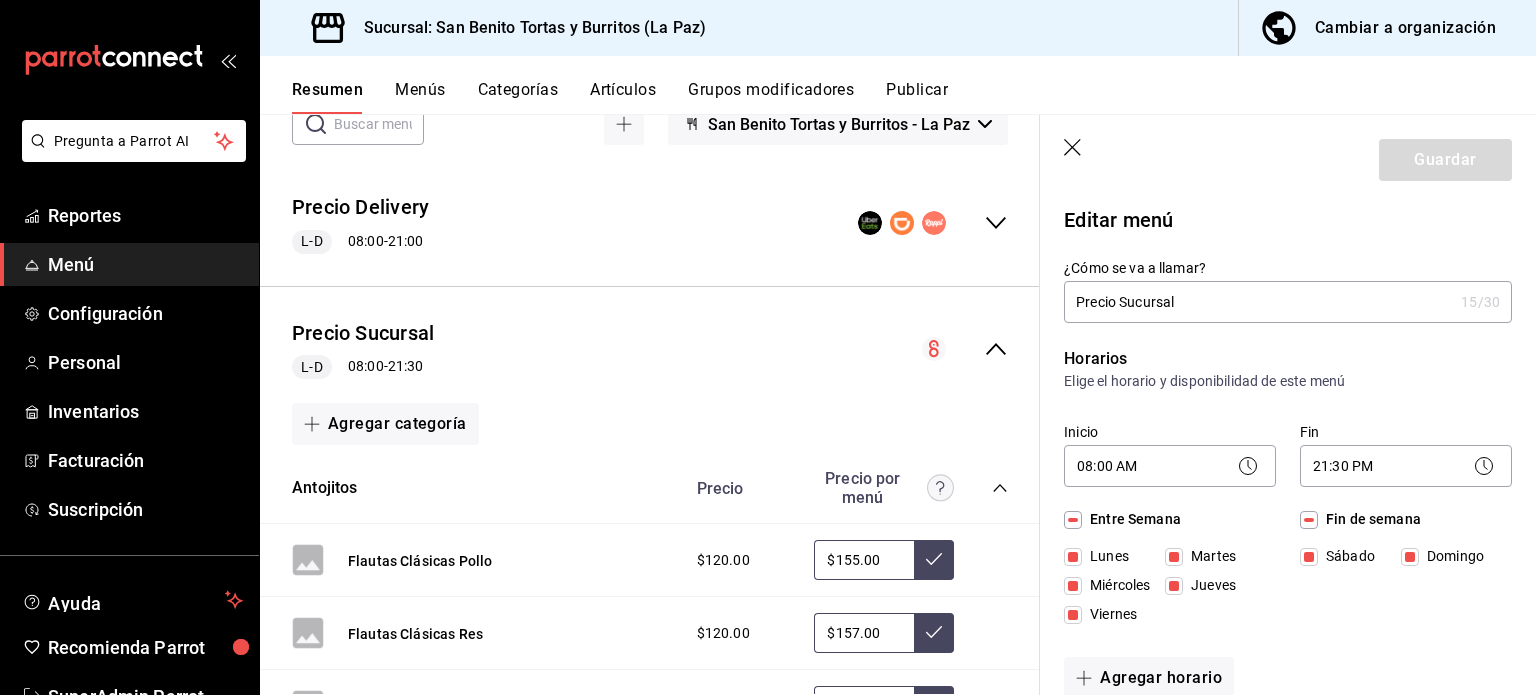 click on "Cambiar a organización" at bounding box center [1405, 28] 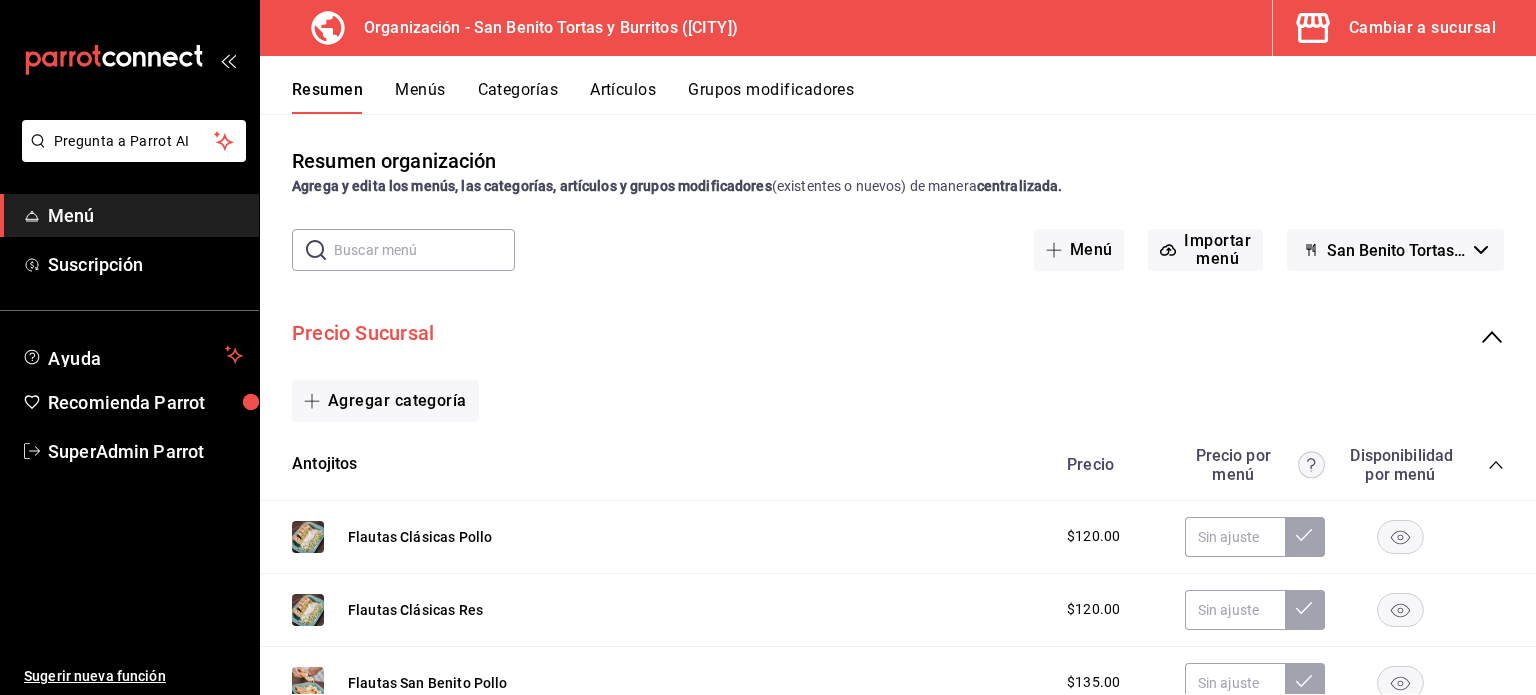 click on "Precio Sucursal" at bounding box center (363, 333) 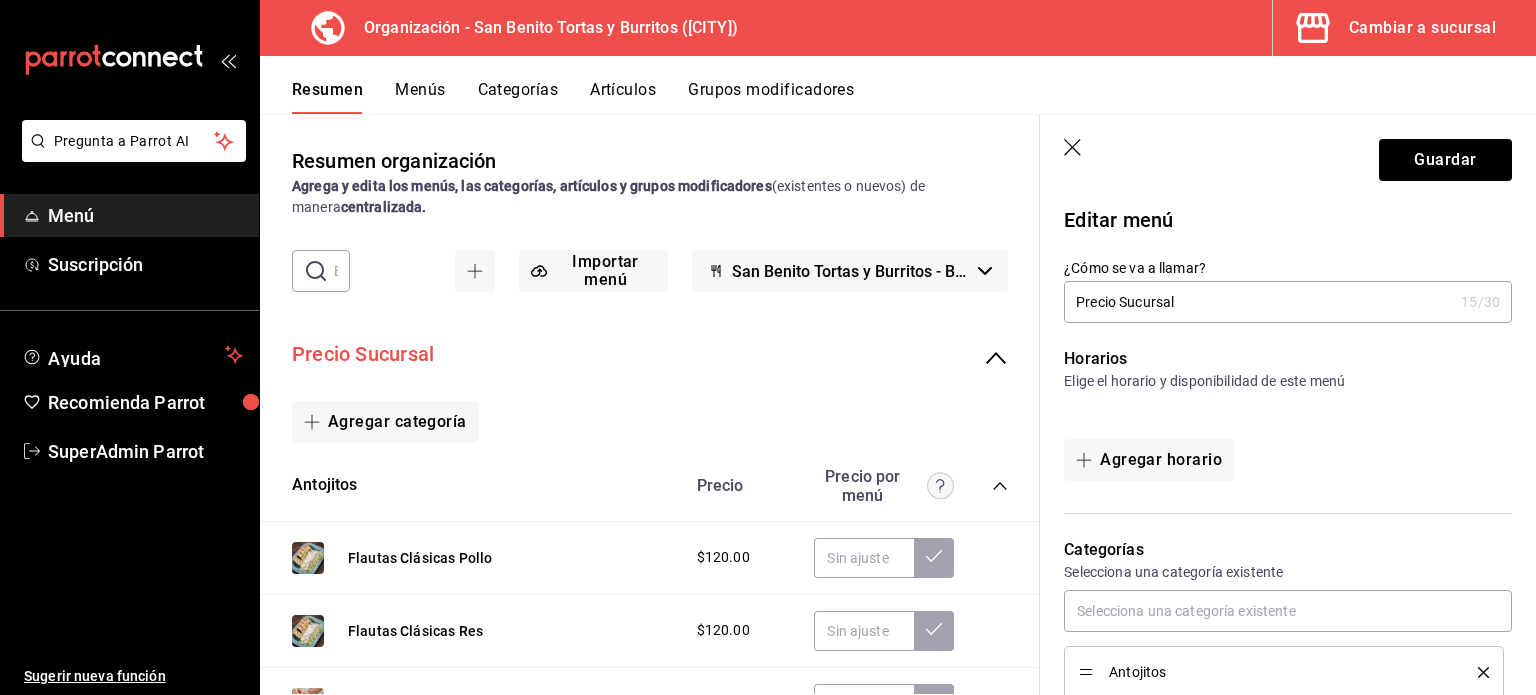click on "Precio Sucursal" at bounding box center (363, 354) 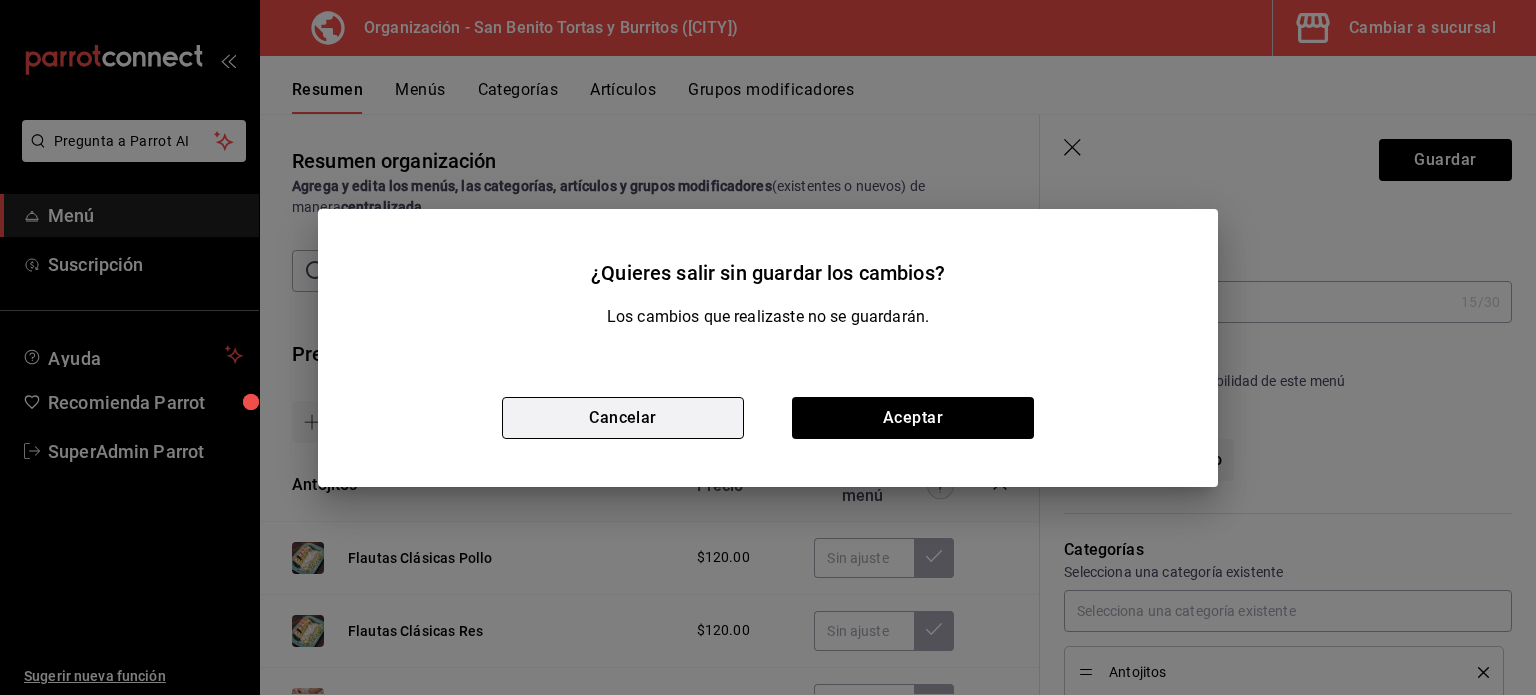 click on "Cancelar" at bounding box center [623, 418] 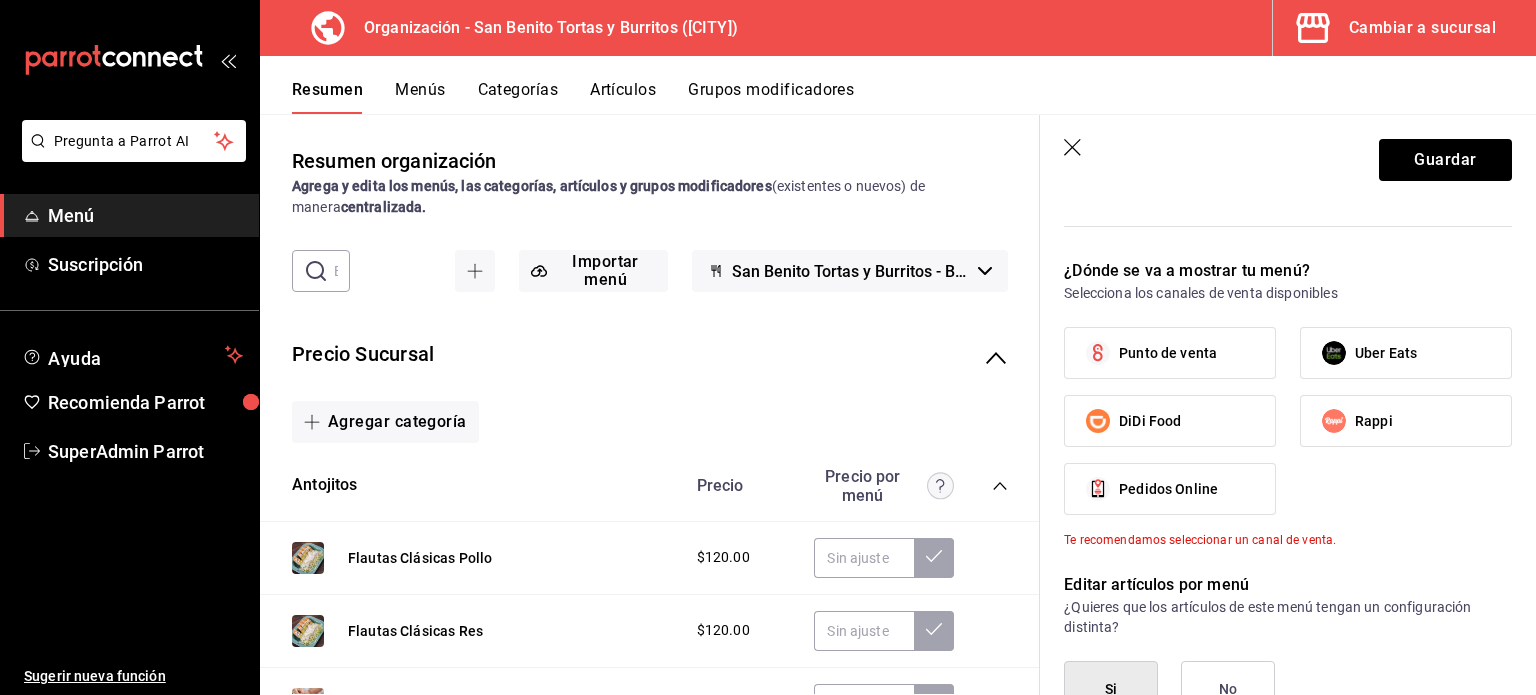 scroll, scrollTop: 912, scrollLeft: 0, axis: vertical 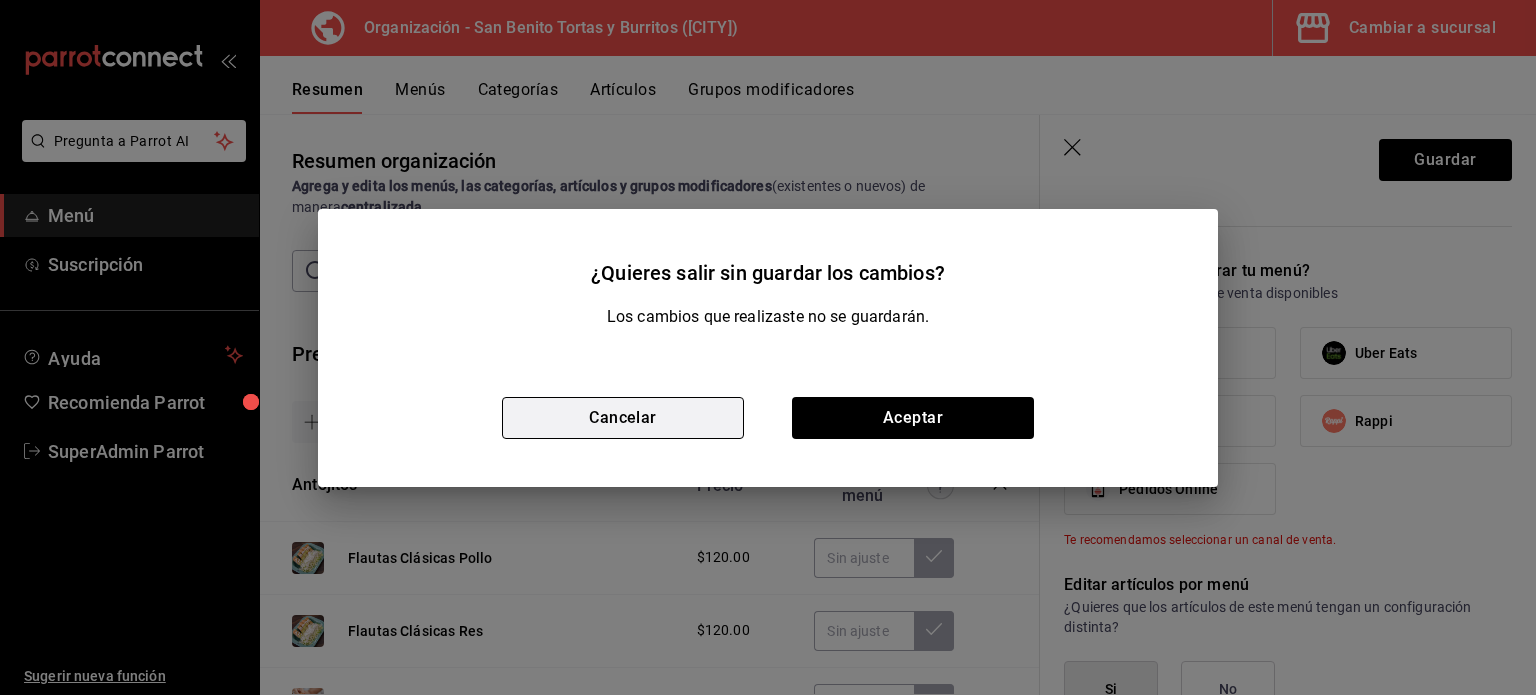 click on "Cancelar" at bounding box center [623, 418] 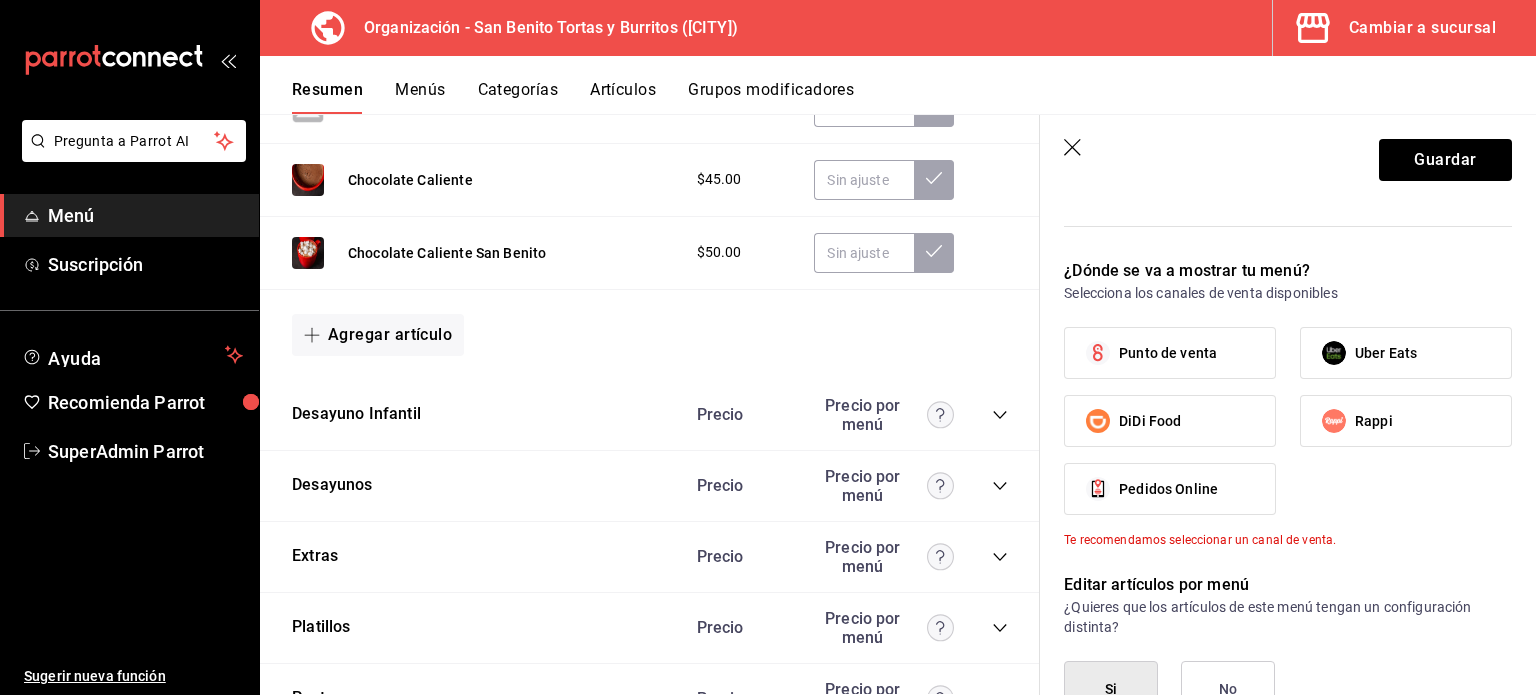 scroll, scrollTop: 3242, scrollLeft: 0, axis: vertical 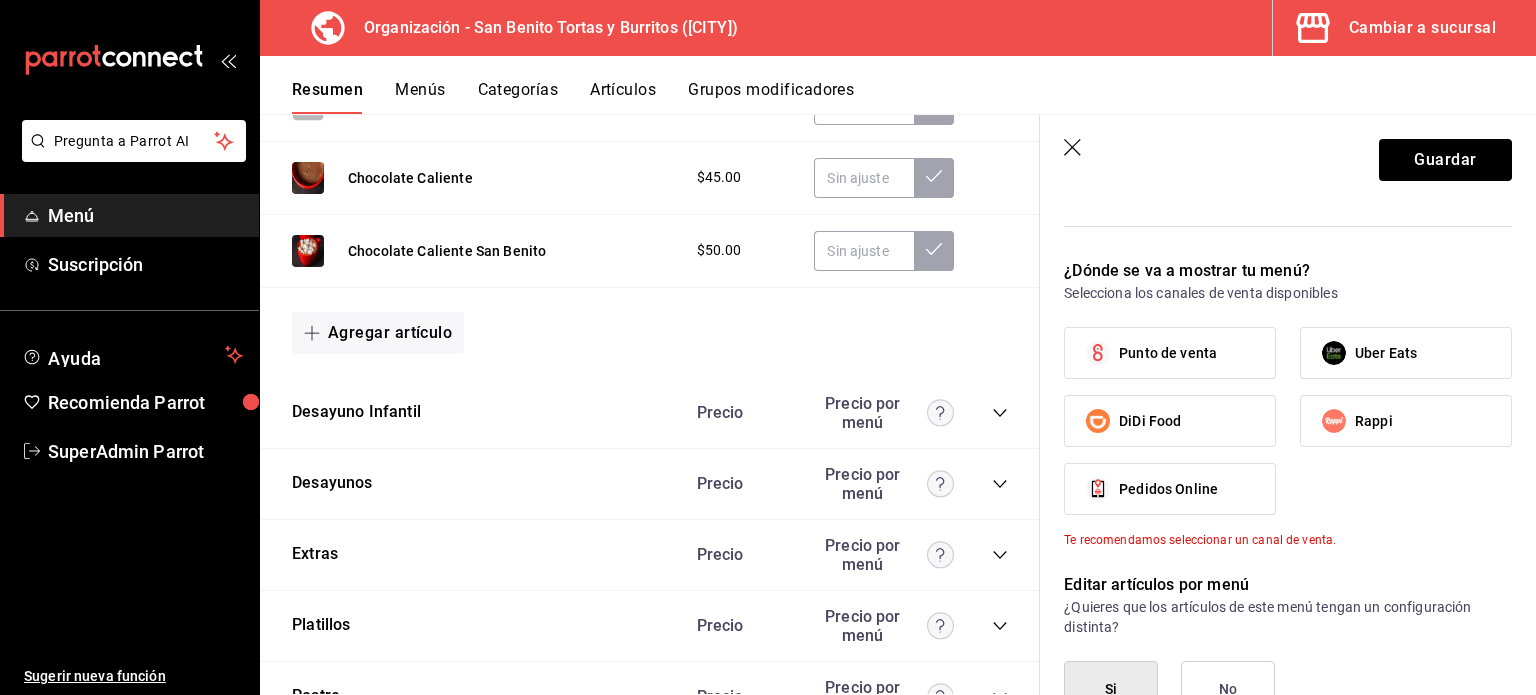 click 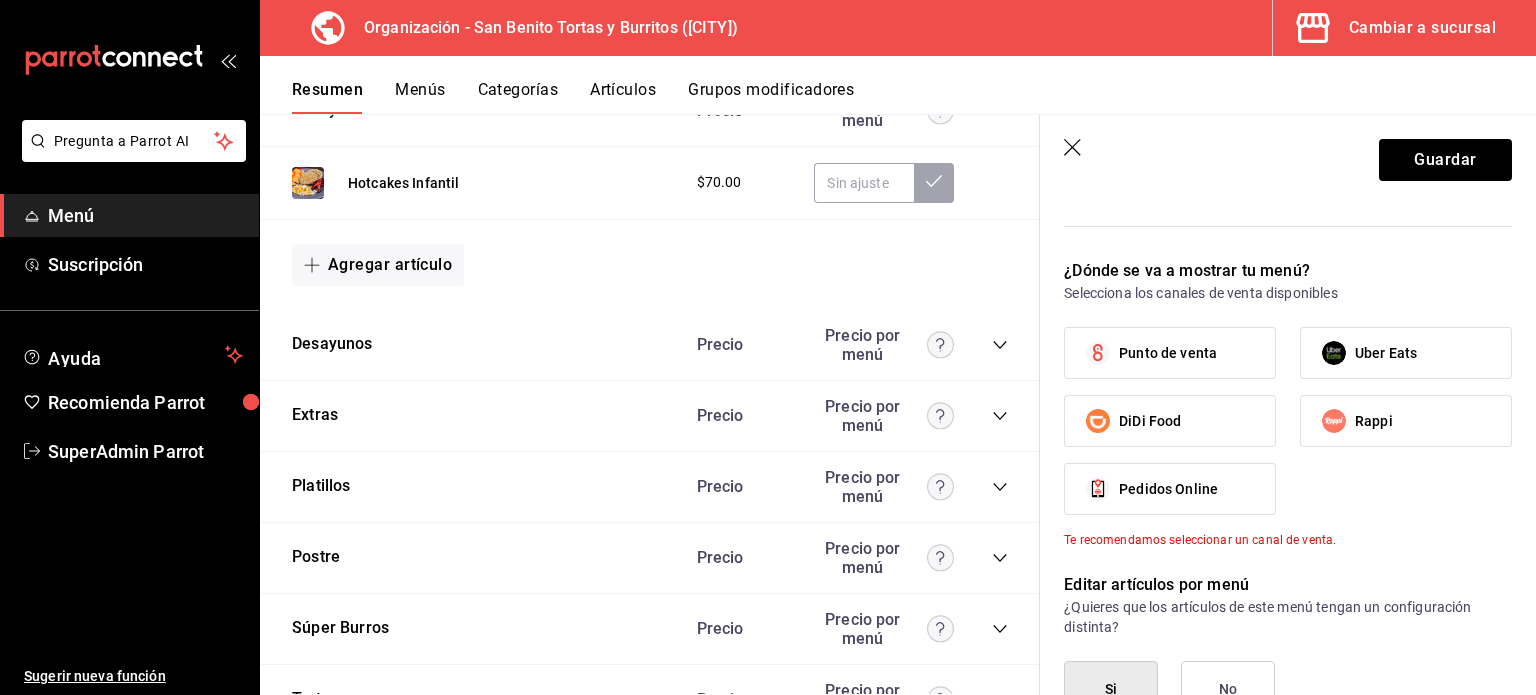 scroll, scrollTop: 3556, scrollLeft: 0, axis: vertical 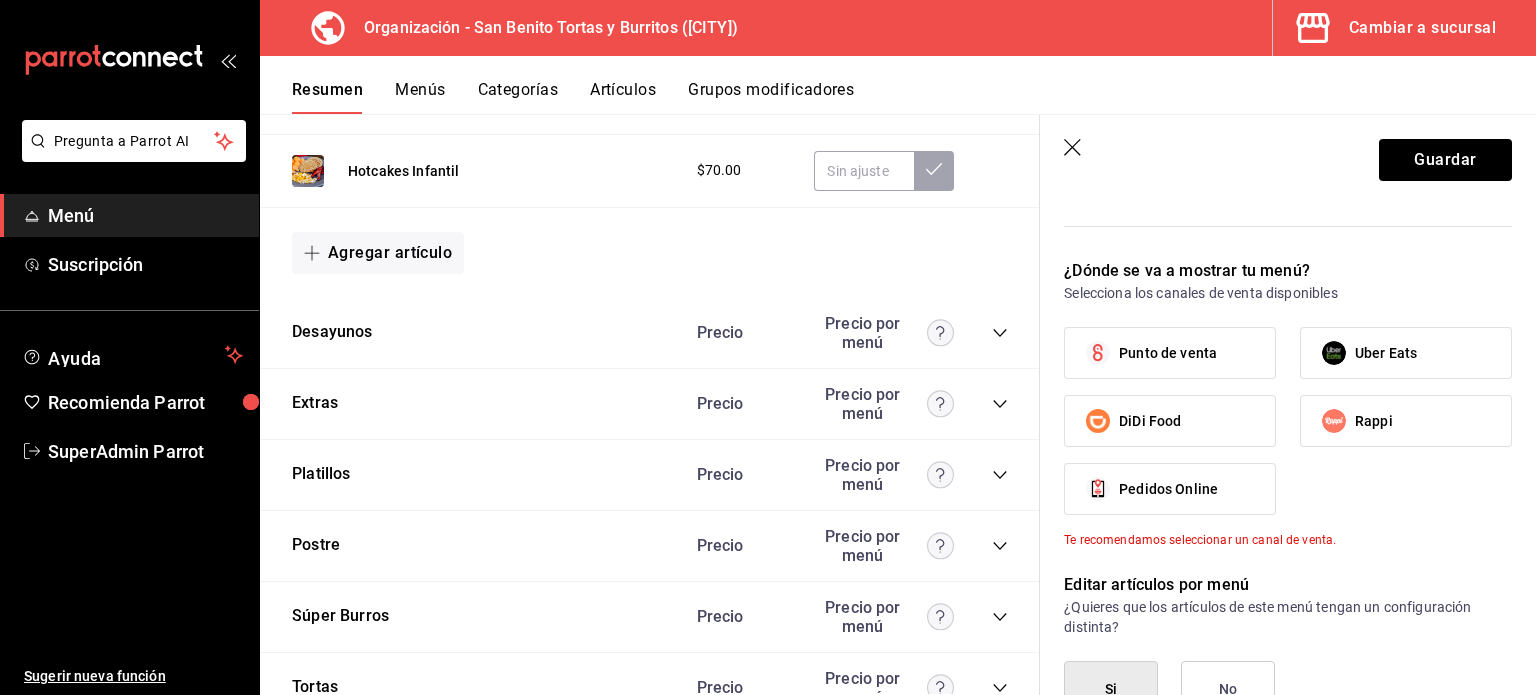 click 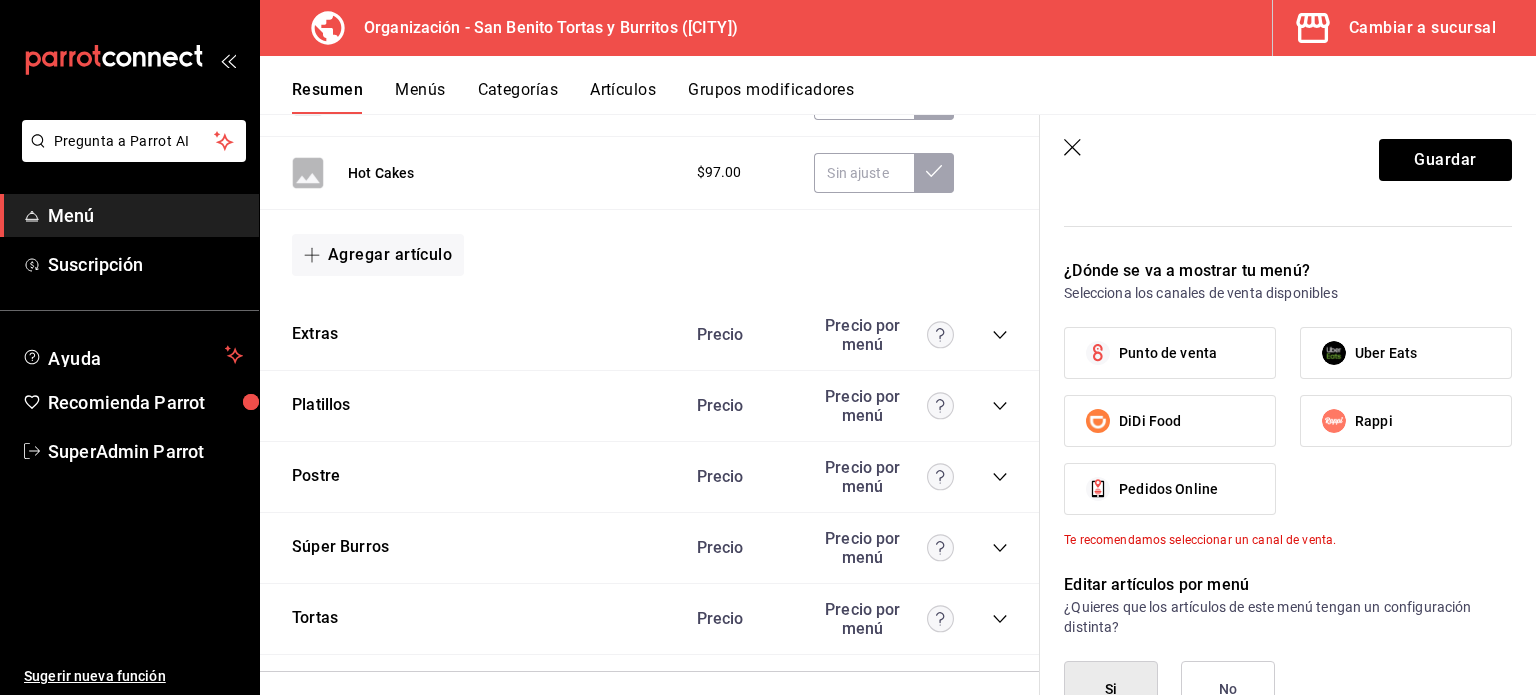 scroll, scrollTop: 4876, scrollLeft: 0, axis: vertical 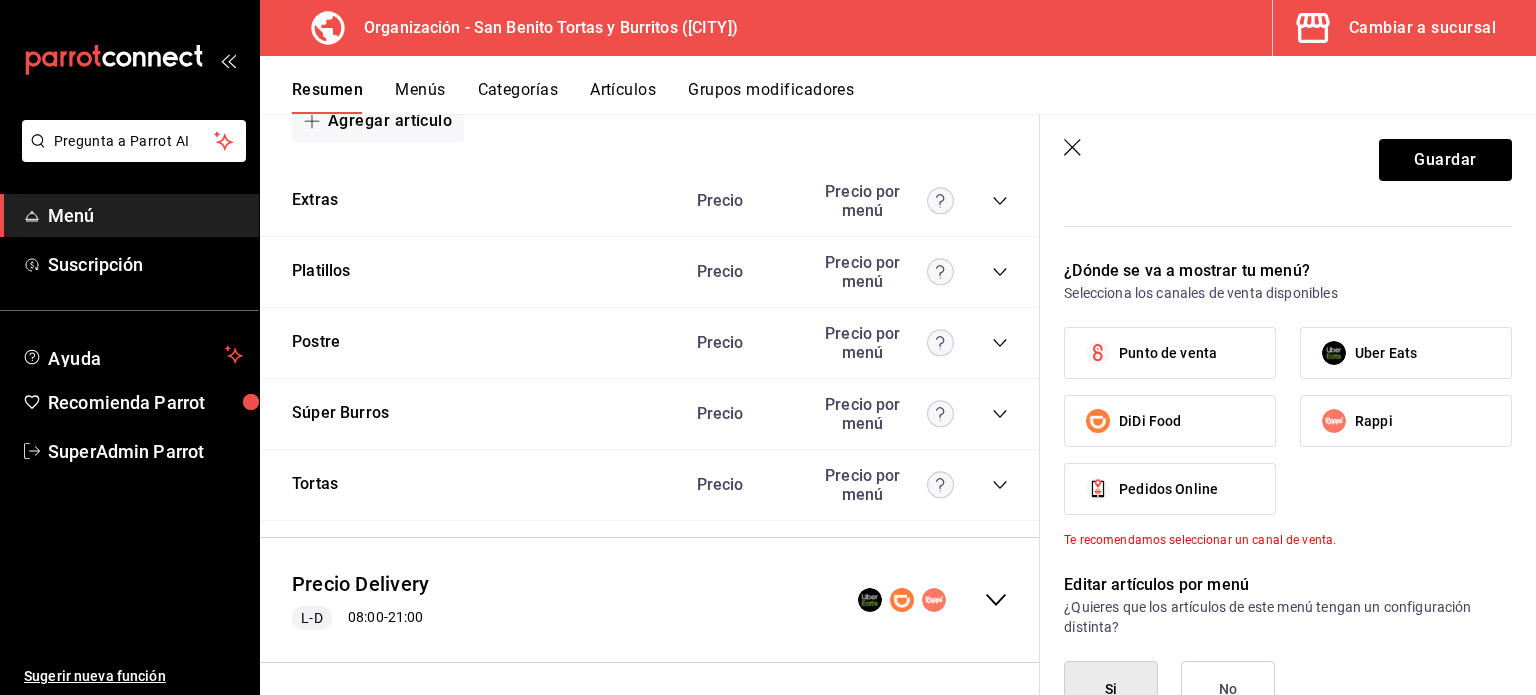 click 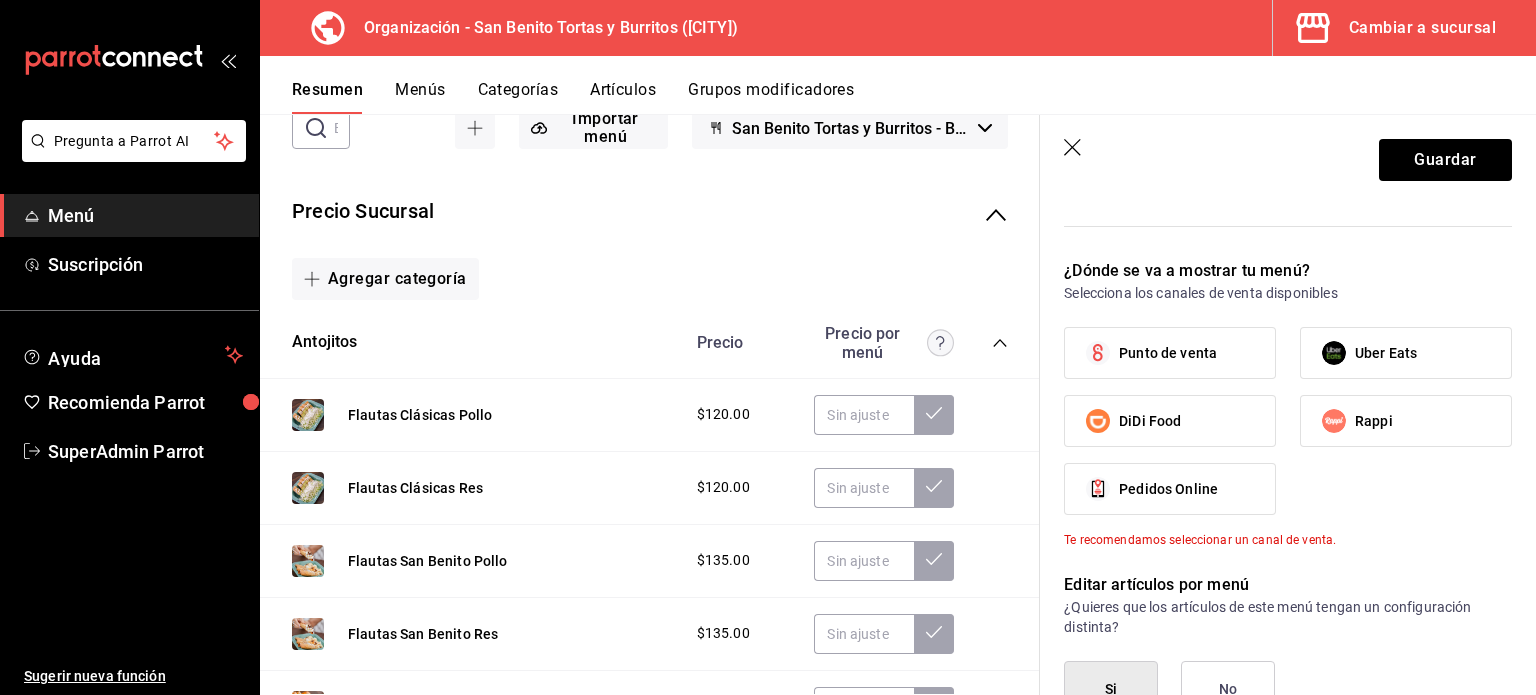 scroll, scrollTop: 0, scrollLeft: 0, axis: both 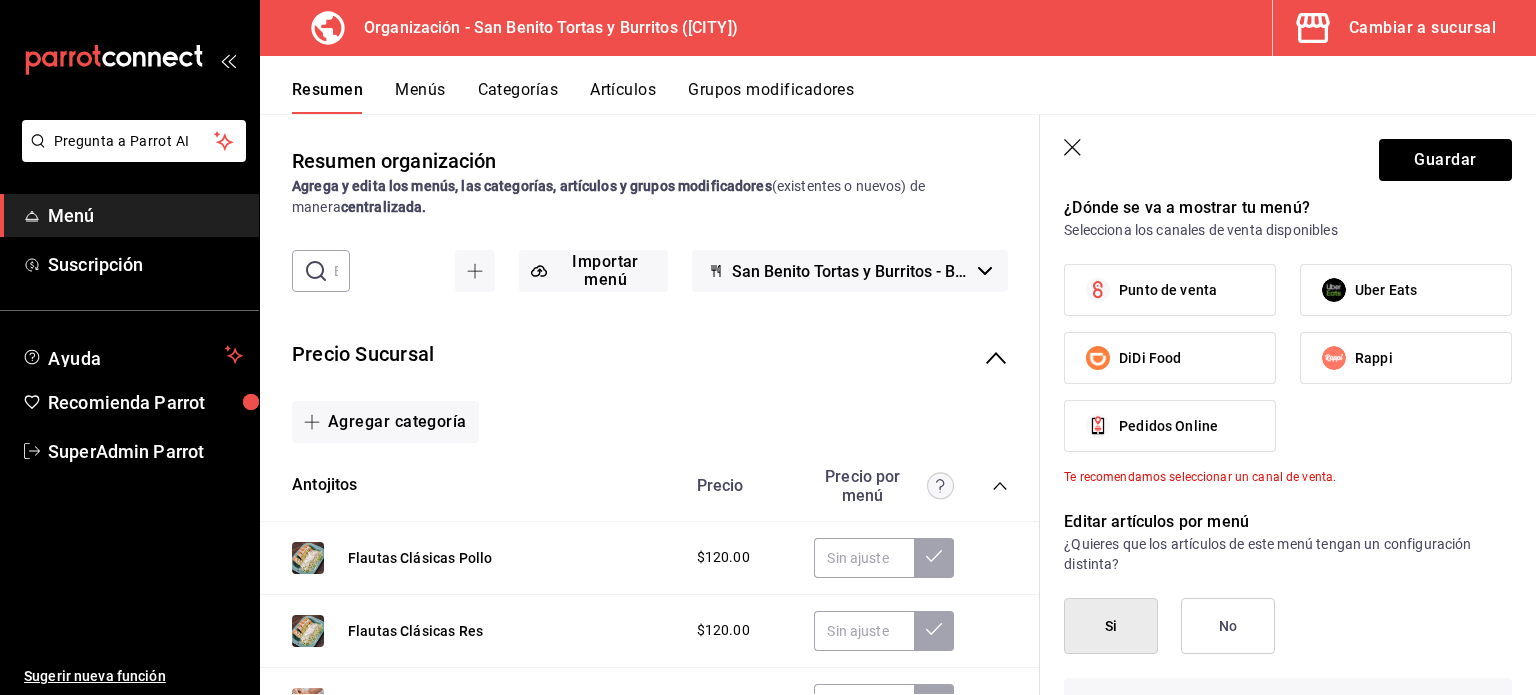 click 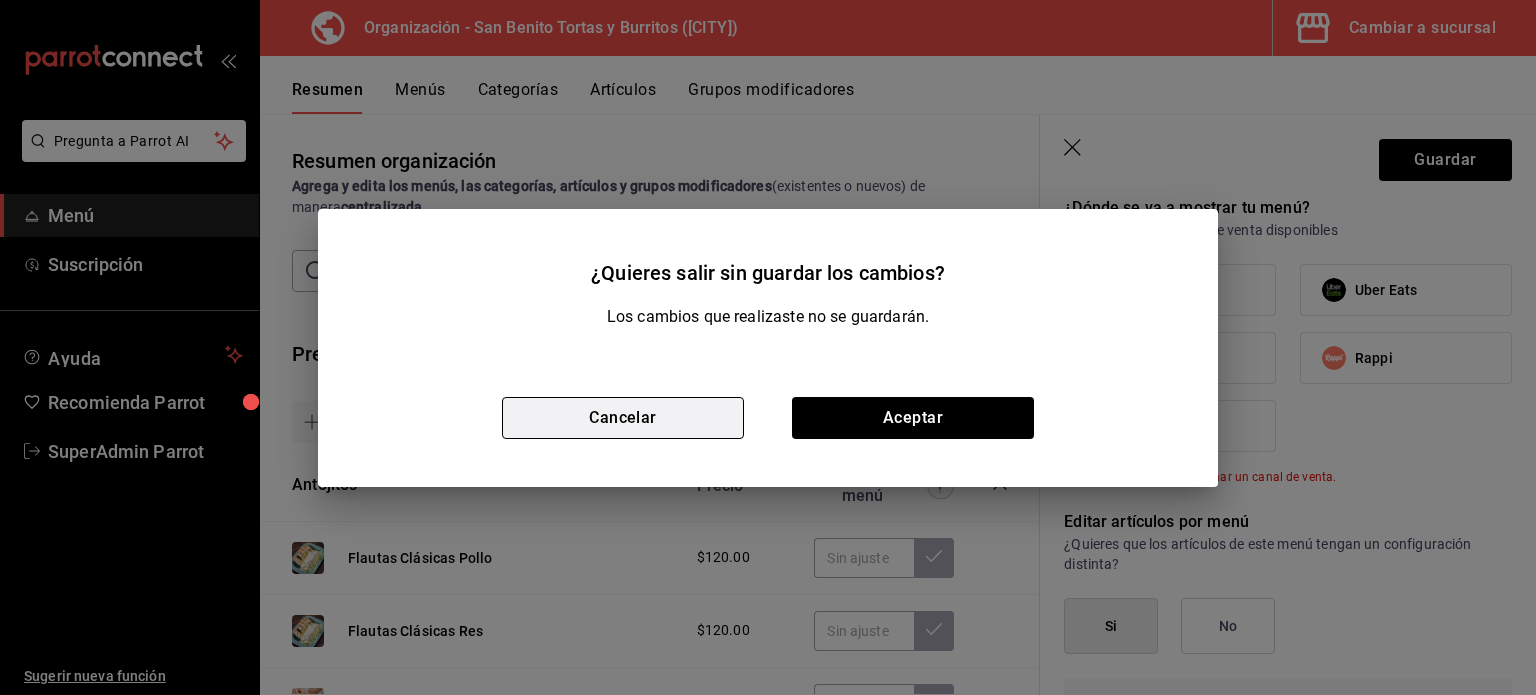 click on "Cancelar" at bounding box center [623, 418] 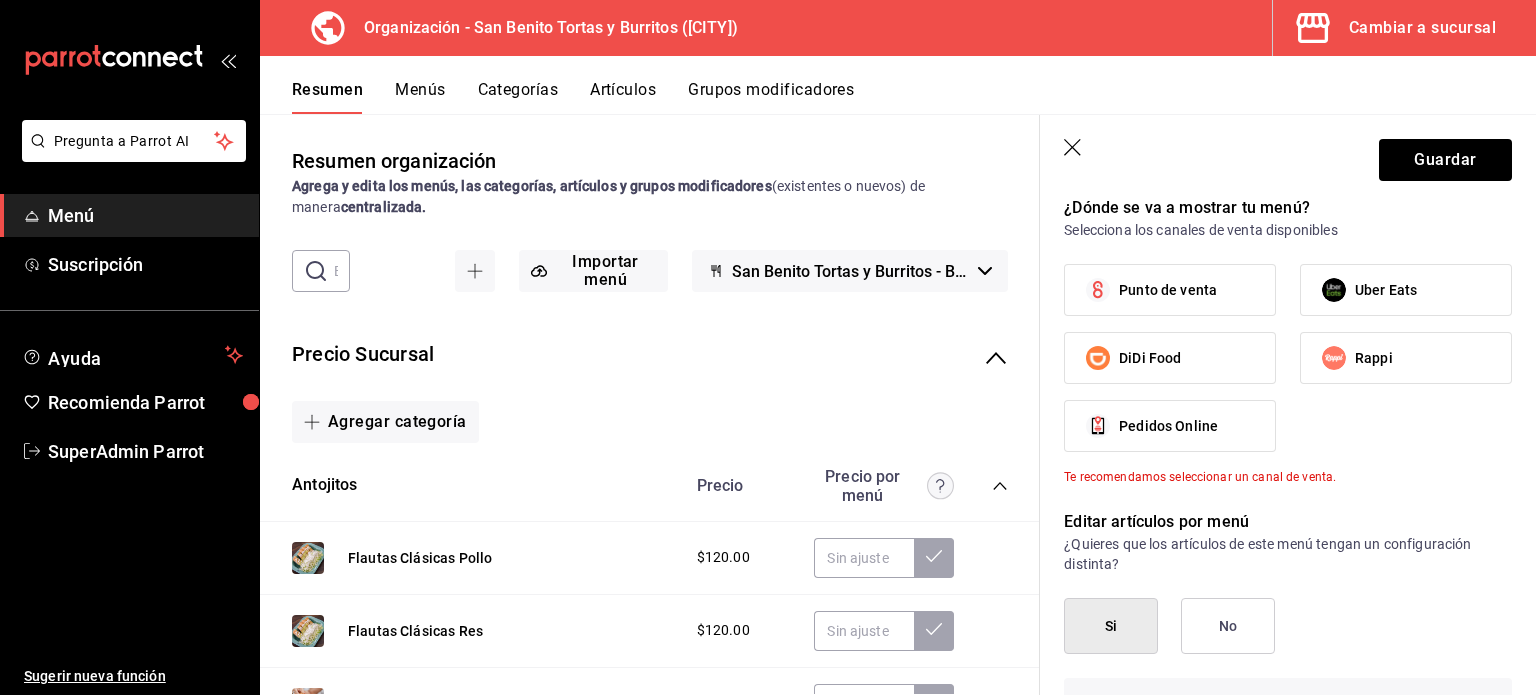 click on "Agrega y edita los menús, las categorías, artículos y grupos modificadores  (existentes o nuevos) de manera  centralizada." at bounding box center (650, 197) 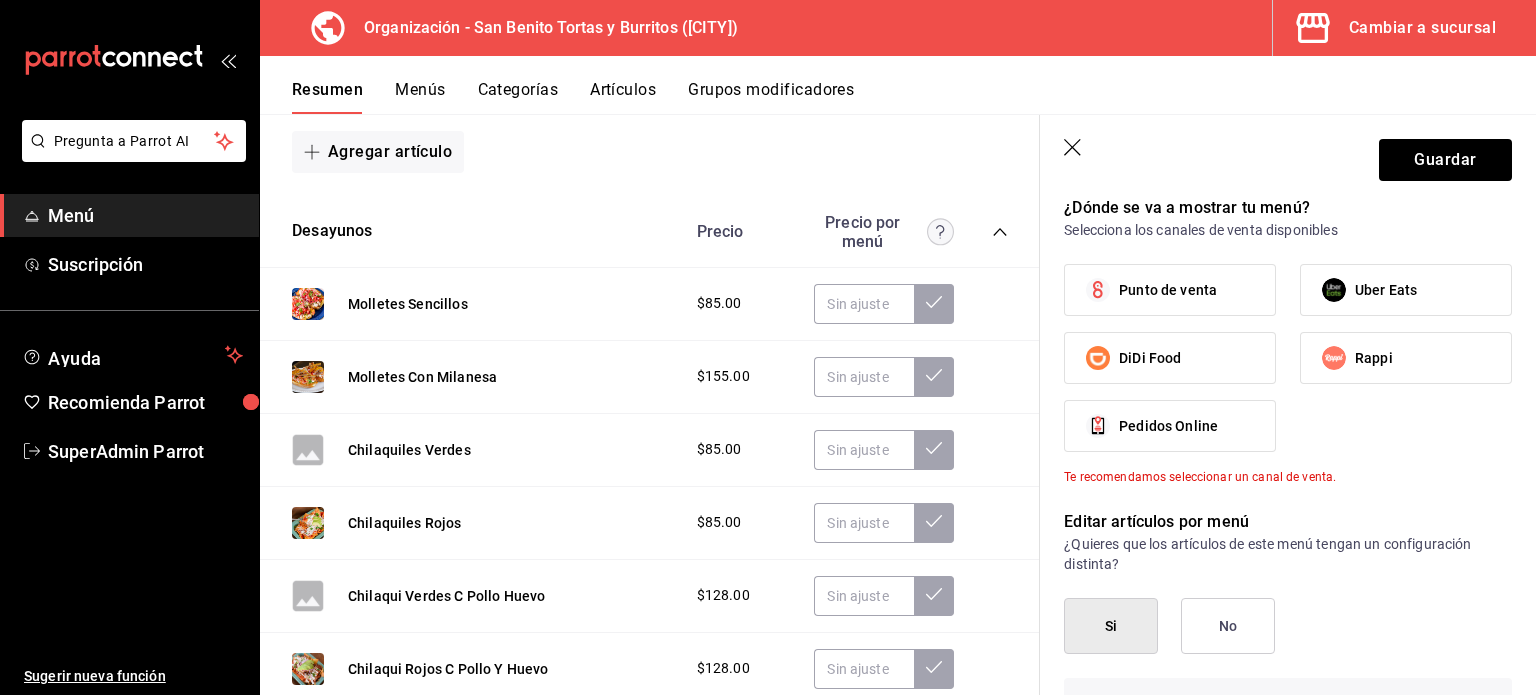 scroll, scrollTop: 3654, scrollLeft: 0, axis: vertical 